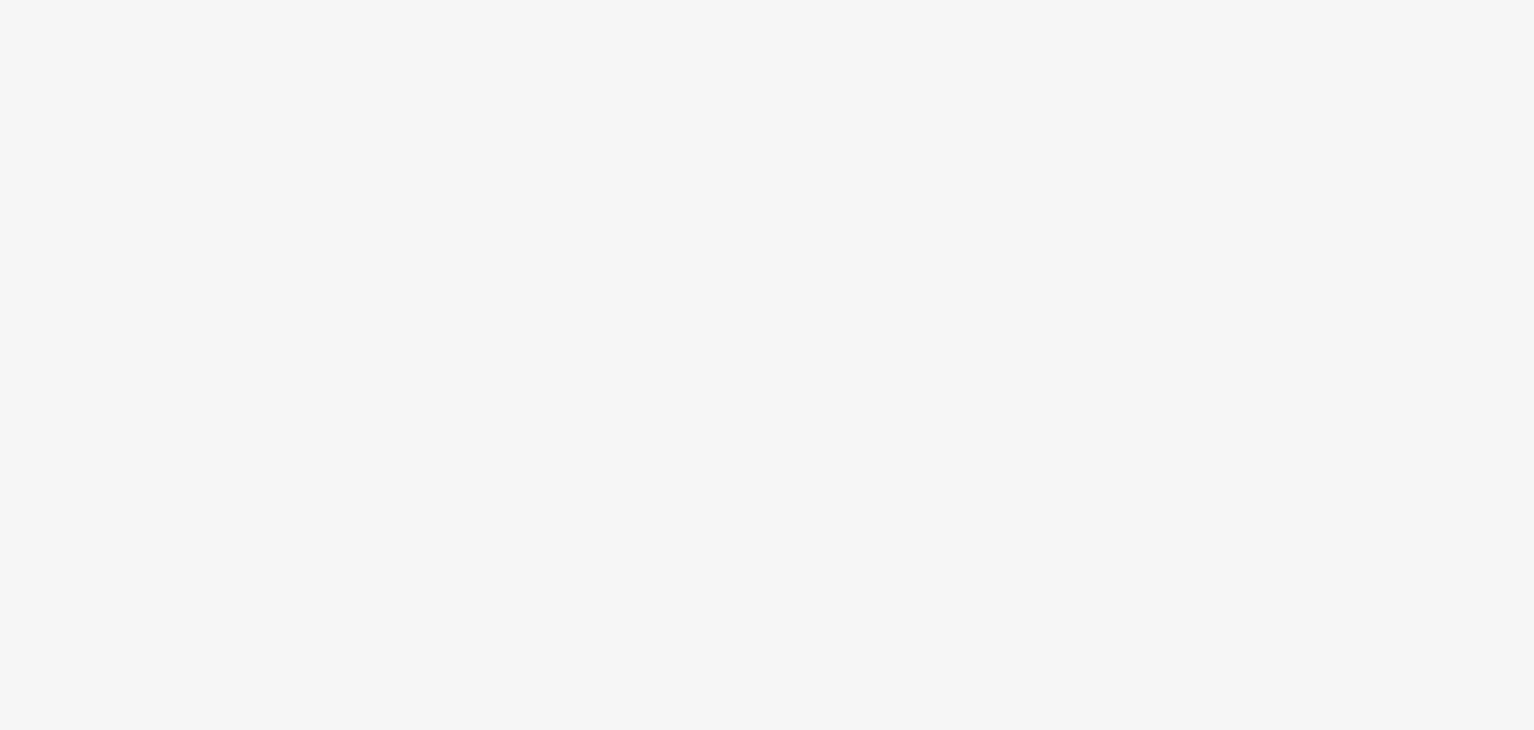 scroll, scrollTop: 0, scrollLeft: 0, axis: both 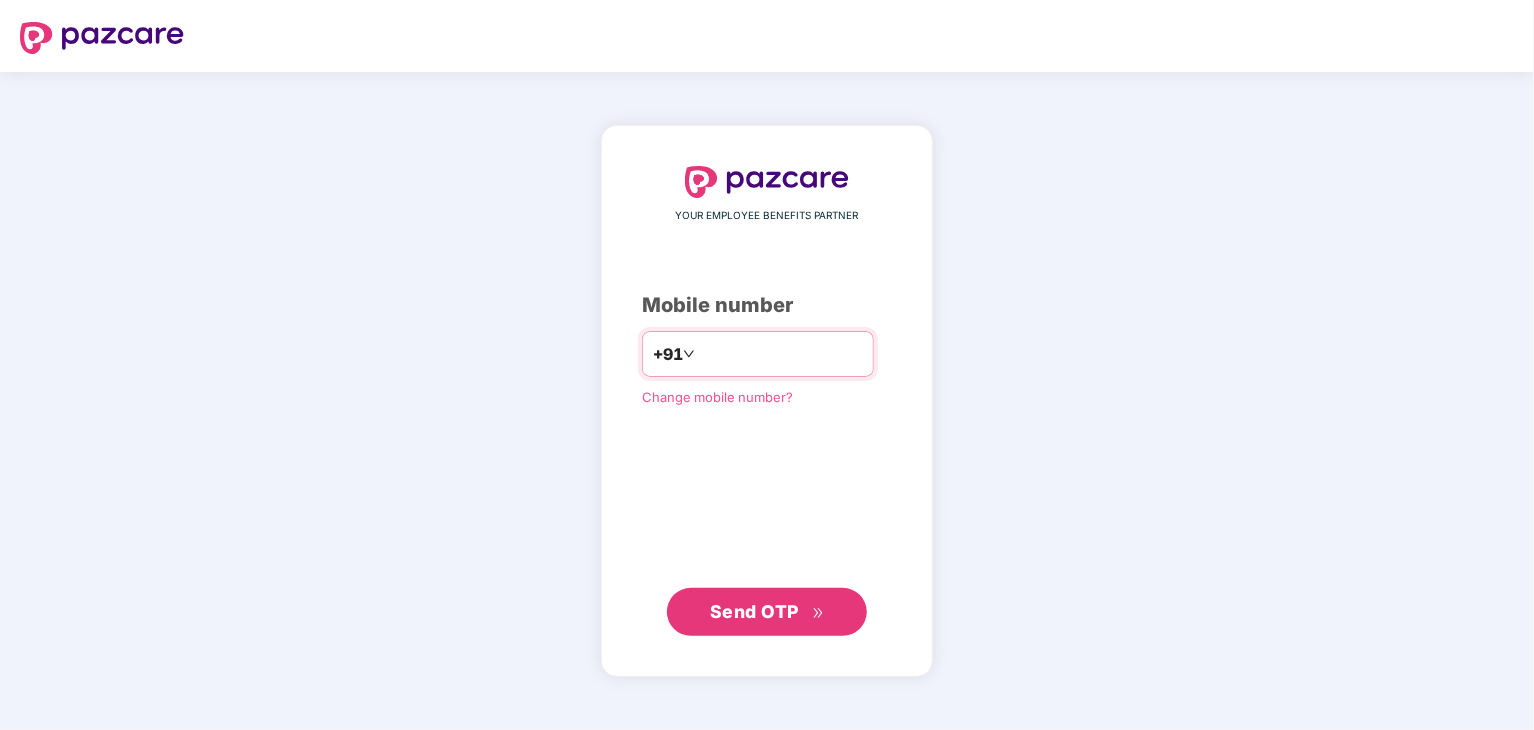 click on "**********" at bounding box center [781, 354] 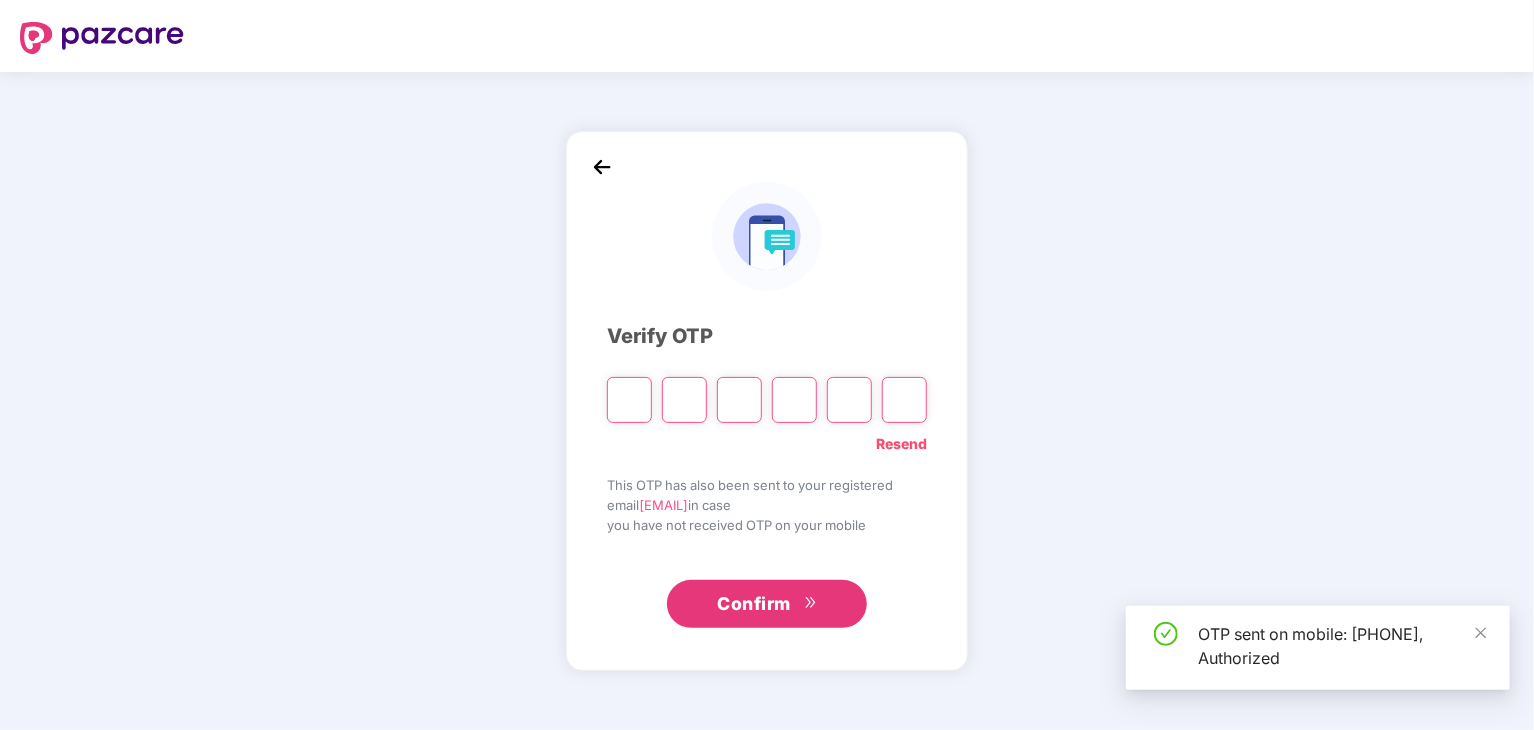 click at bounding box center (629, 400) 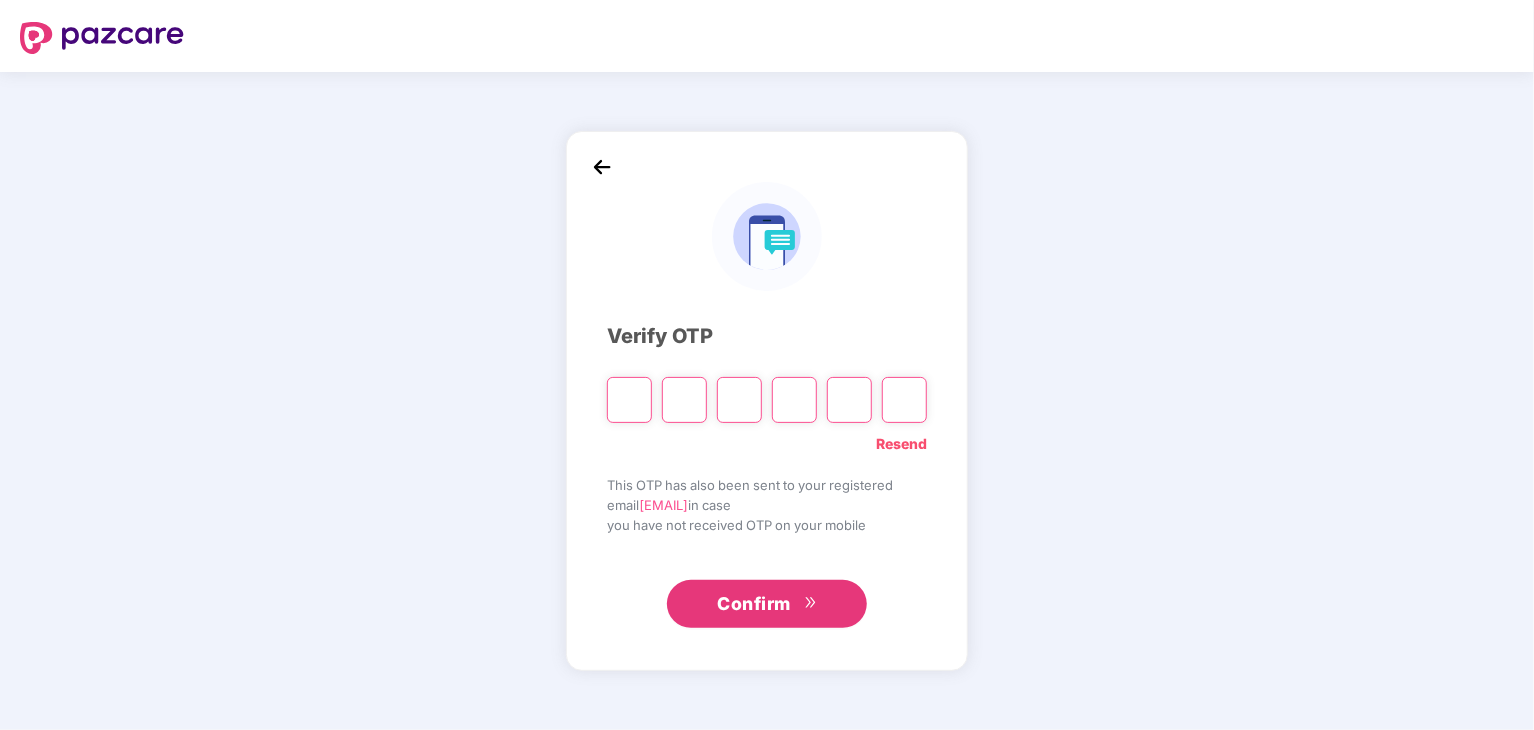 type on "*" 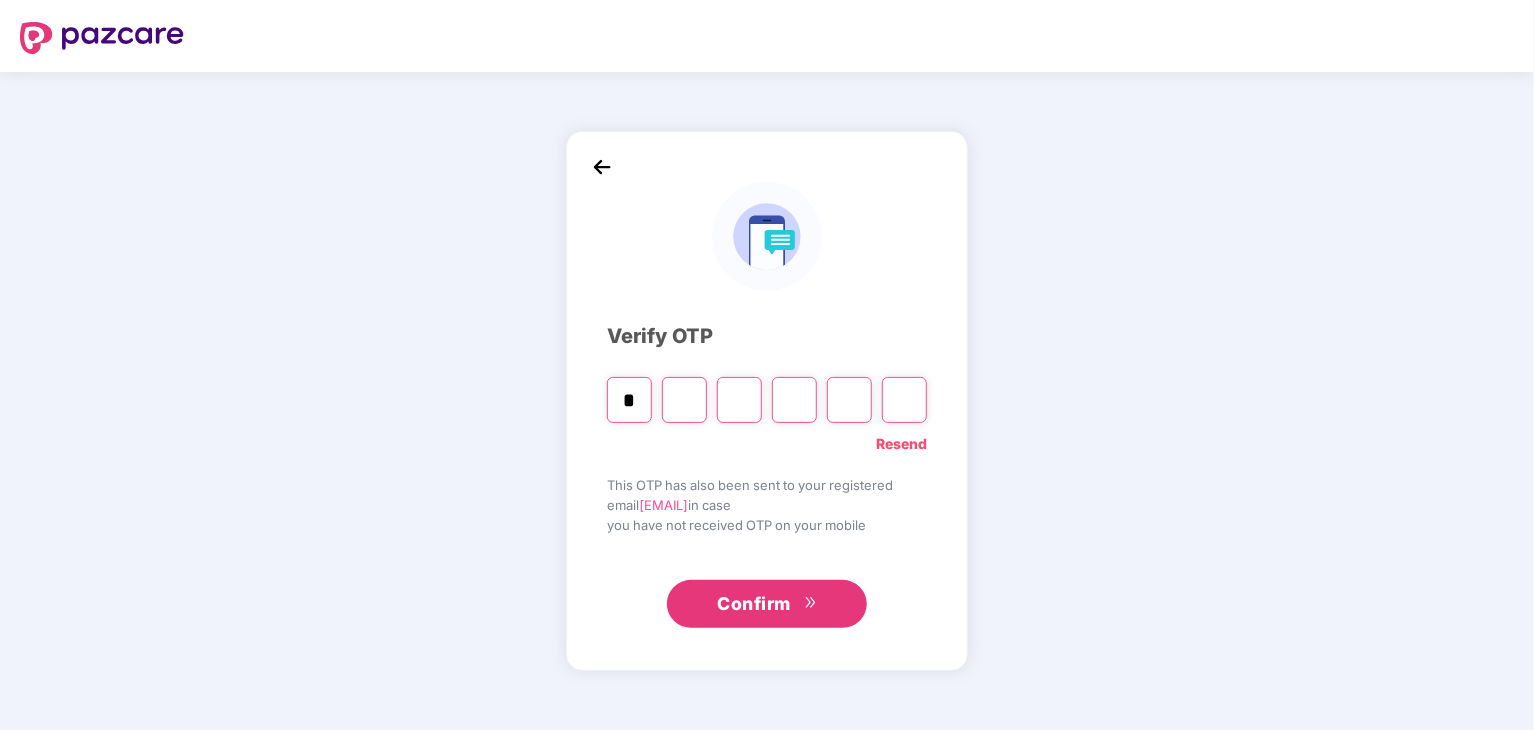 type on "*" 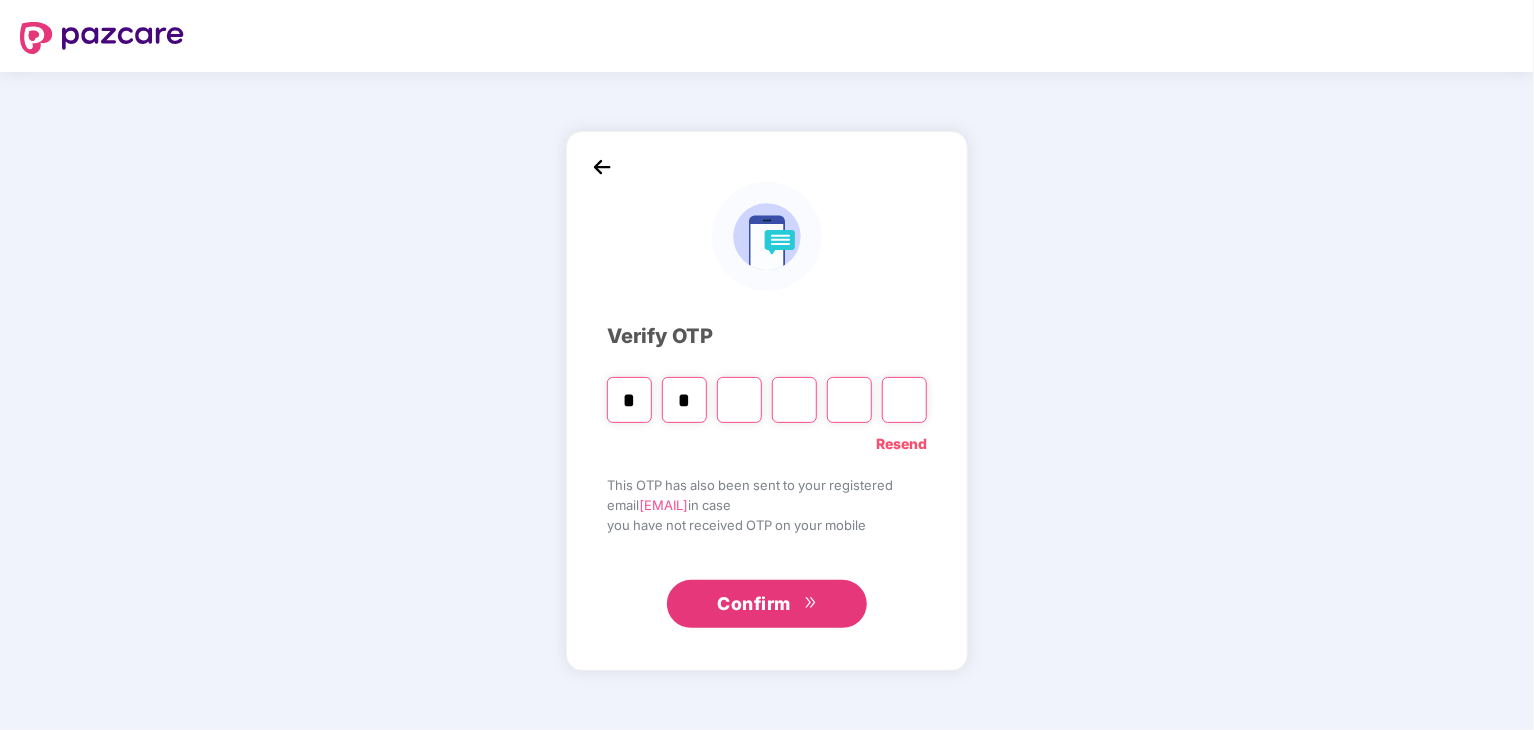 type on "*" 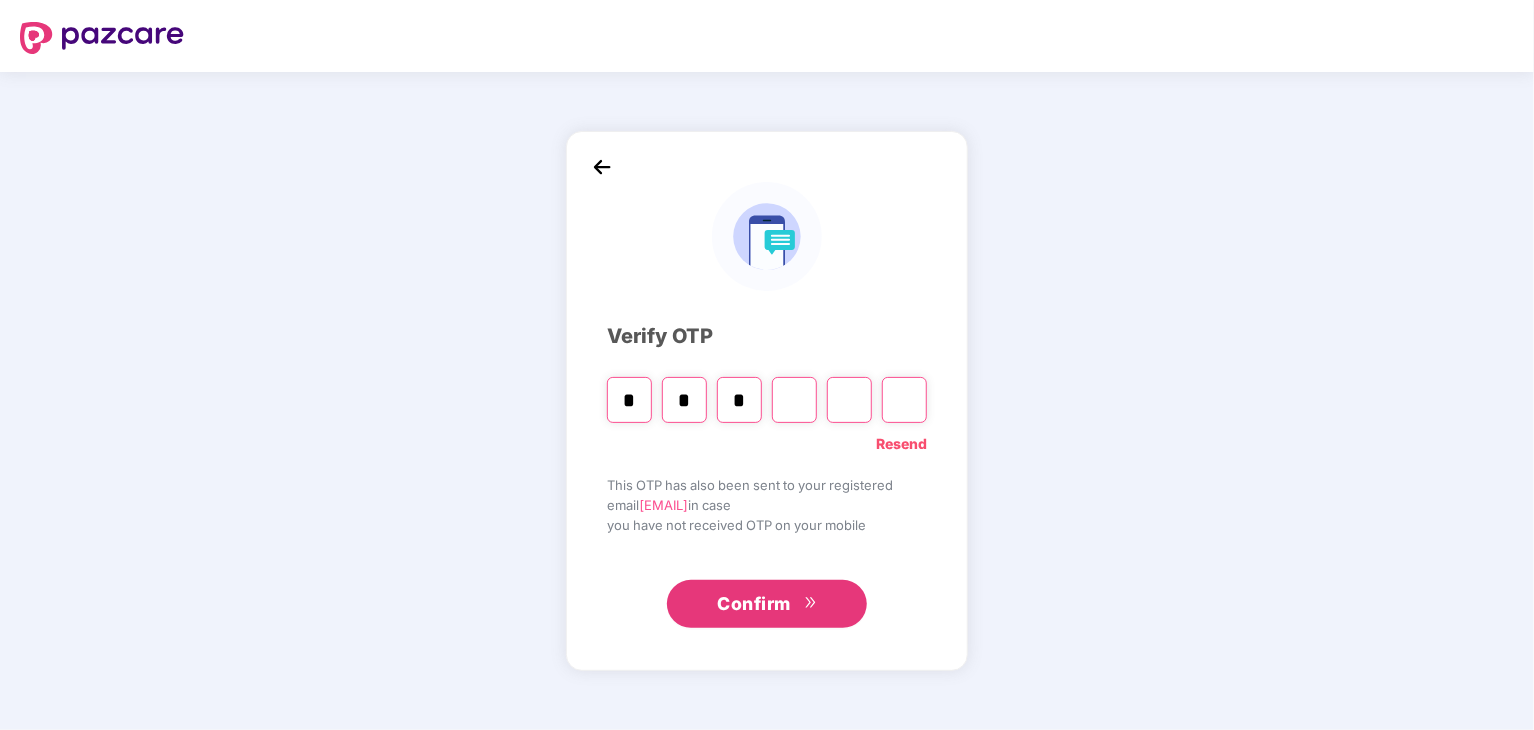 type on "*" 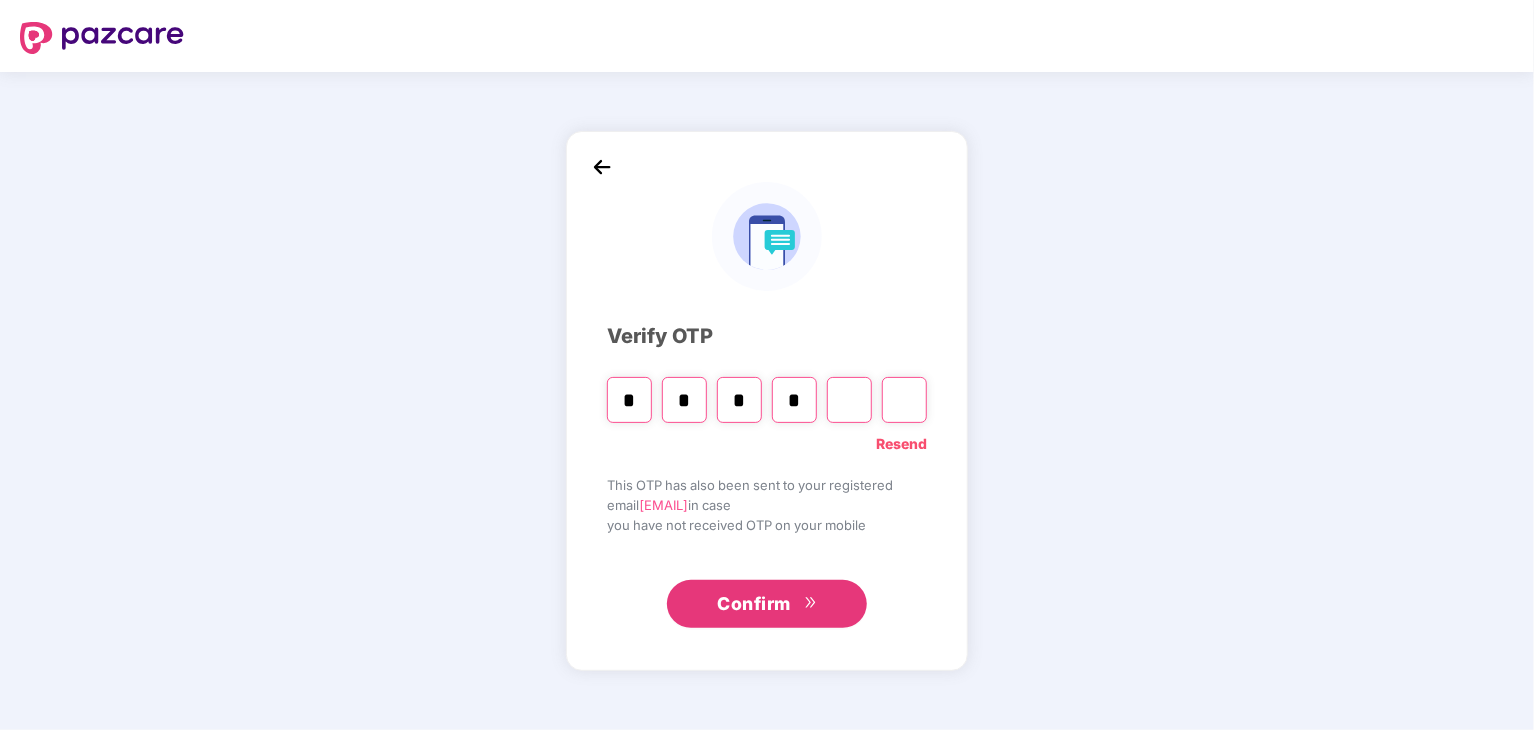 type on "*" 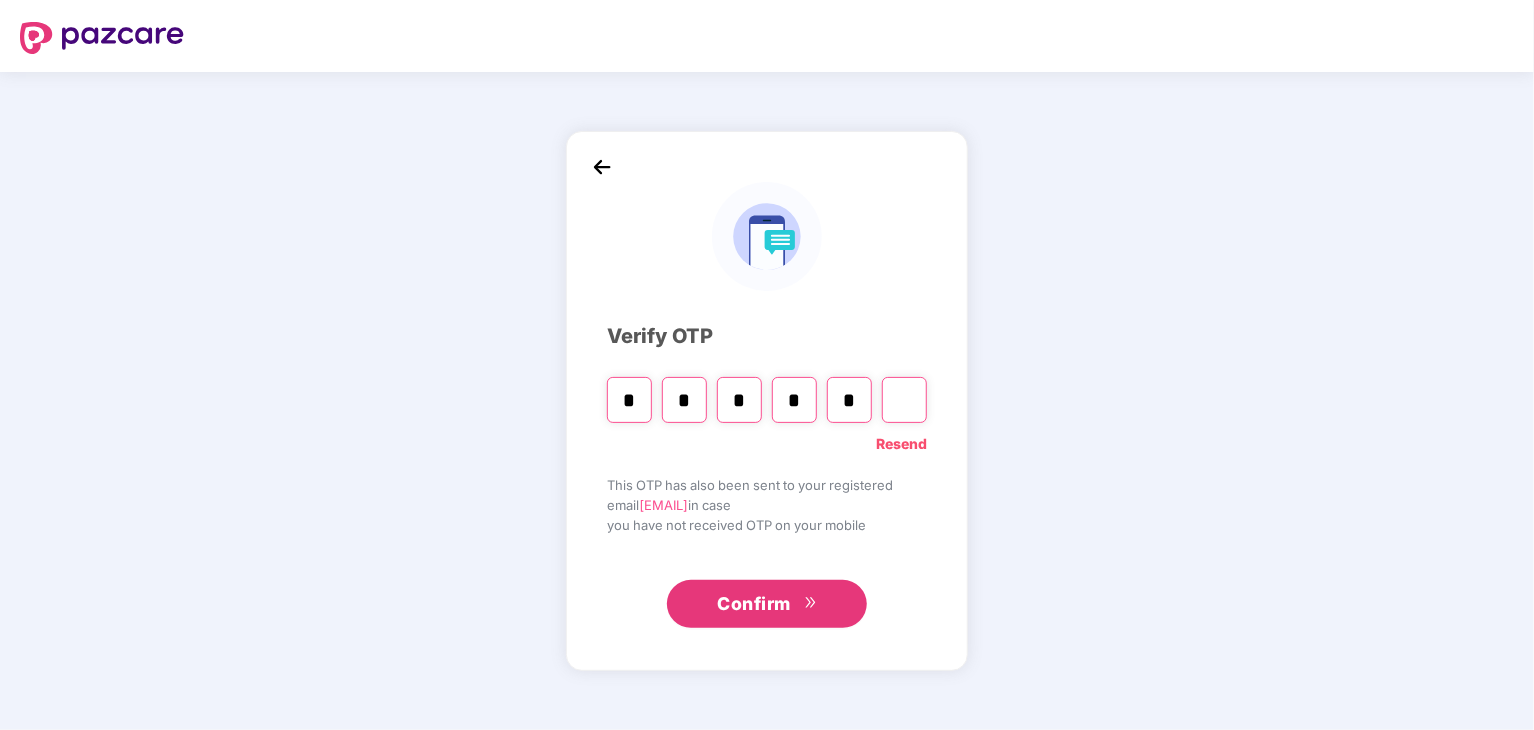 type on "*" 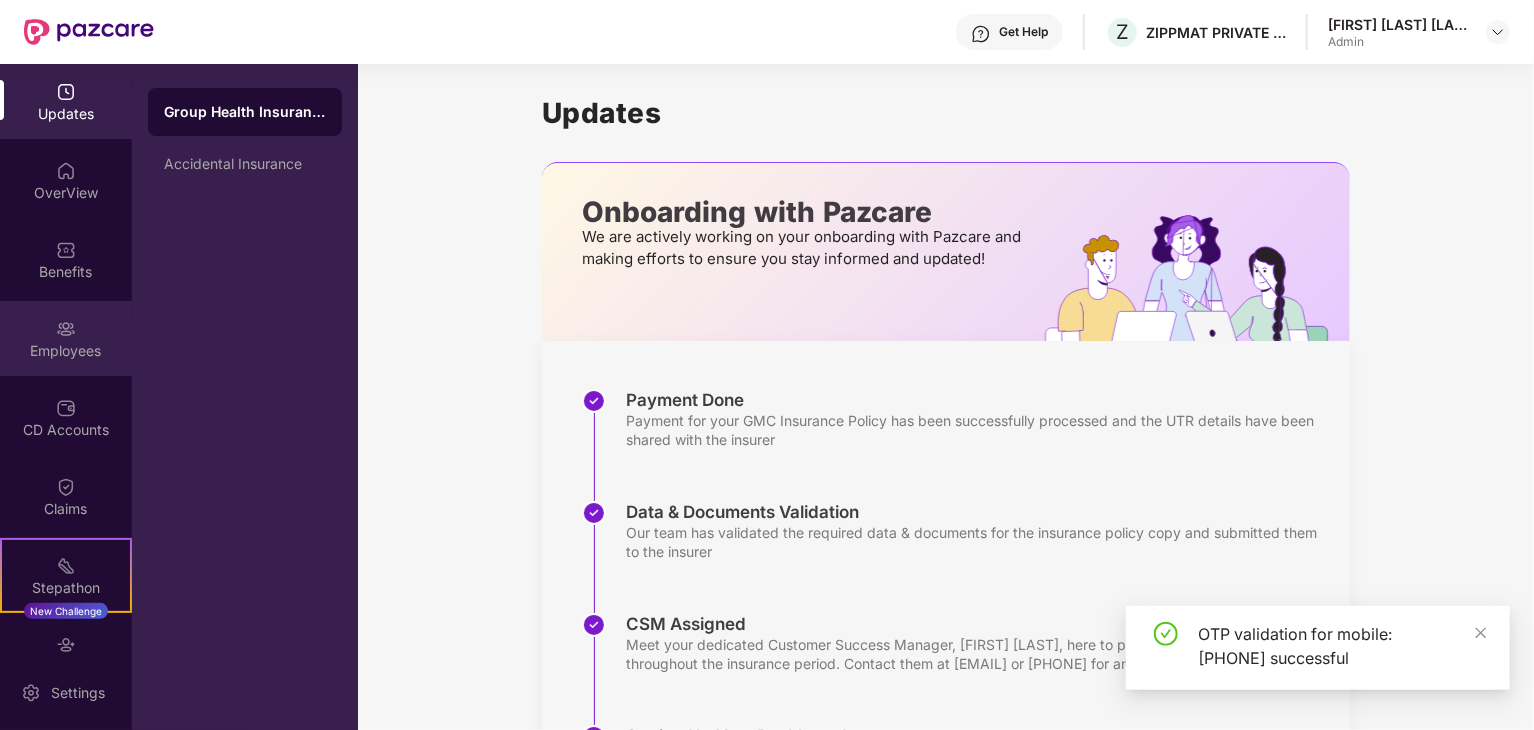 click at bounding box center (66, 329) 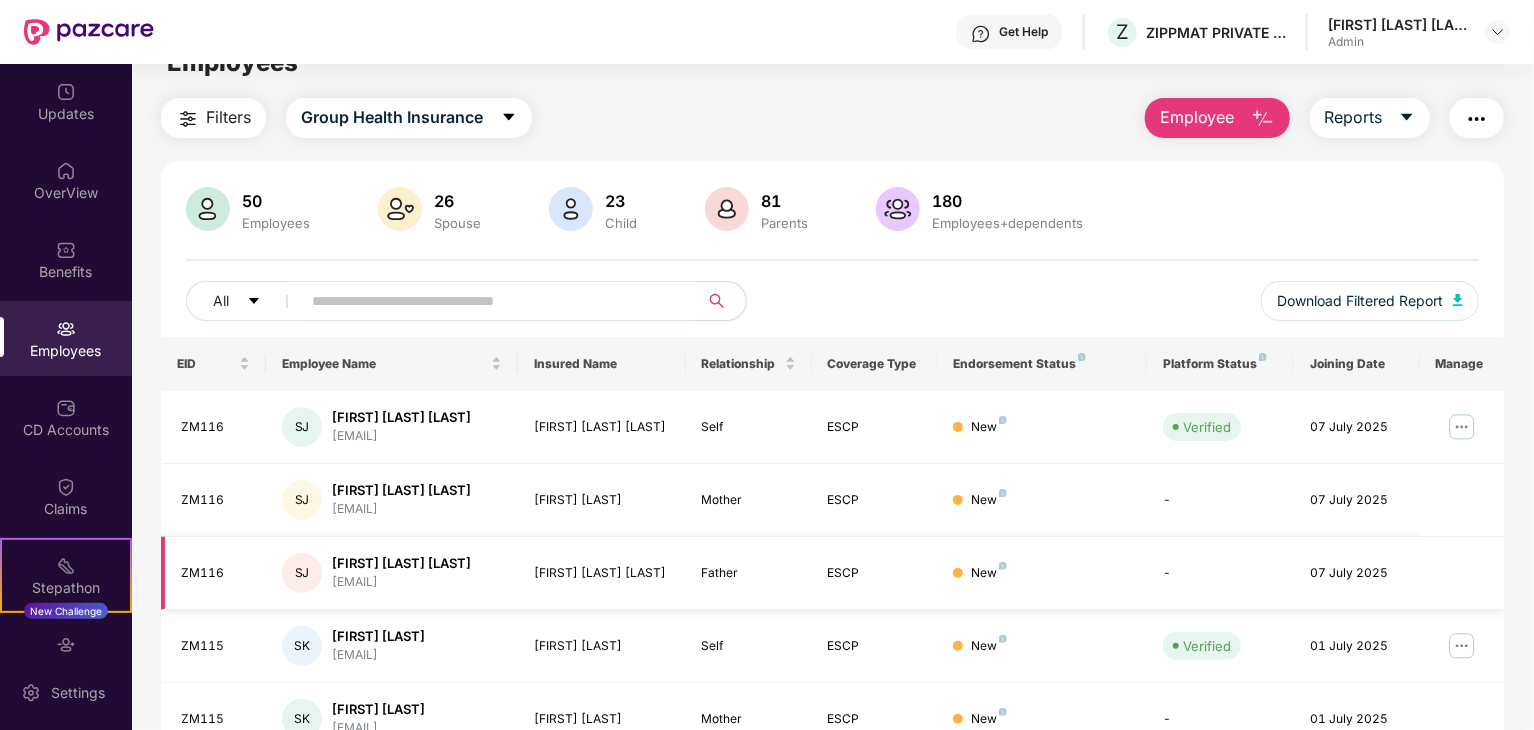 scroll, scrollTop: 19, scrollLeft: 0, axis: vertical 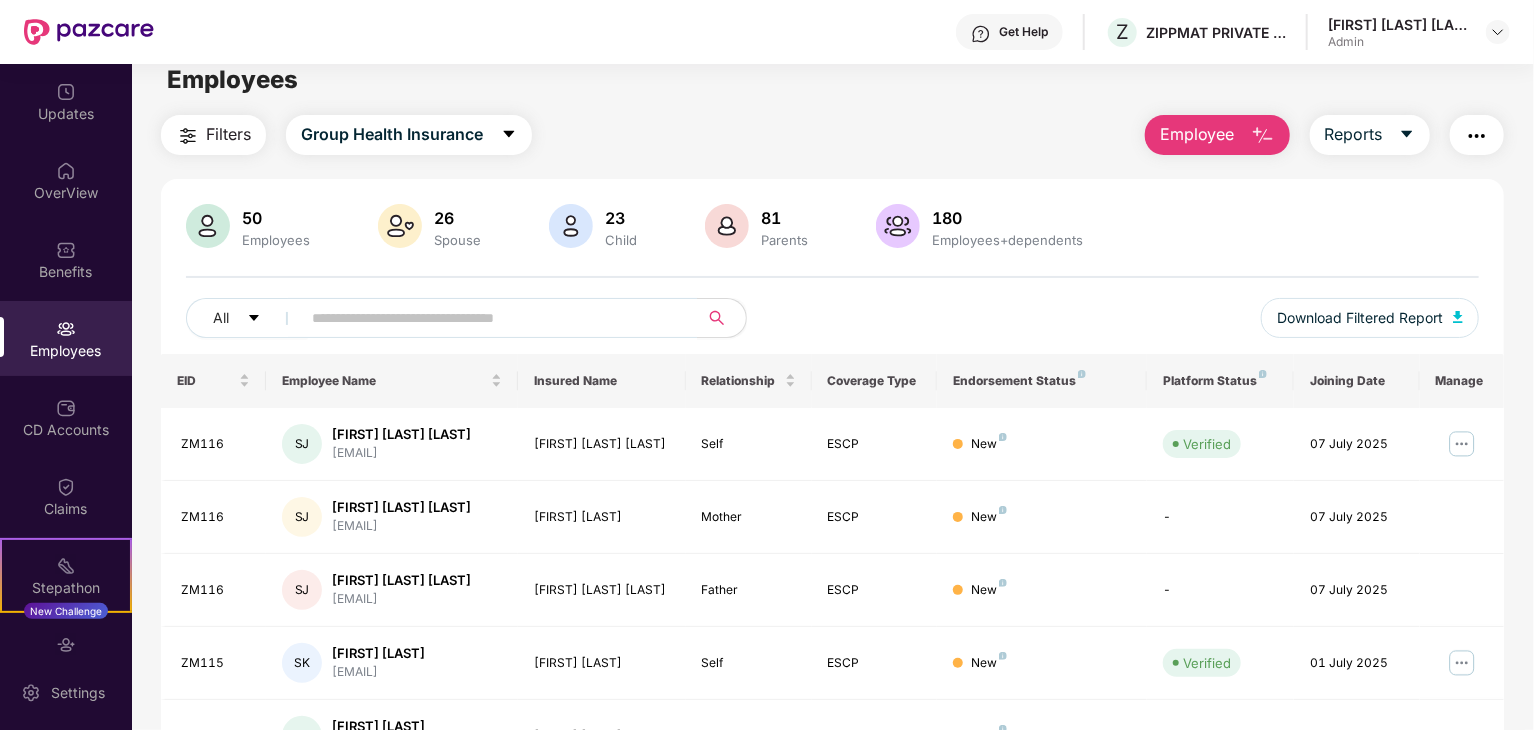 click at bounding box center [188, 136] 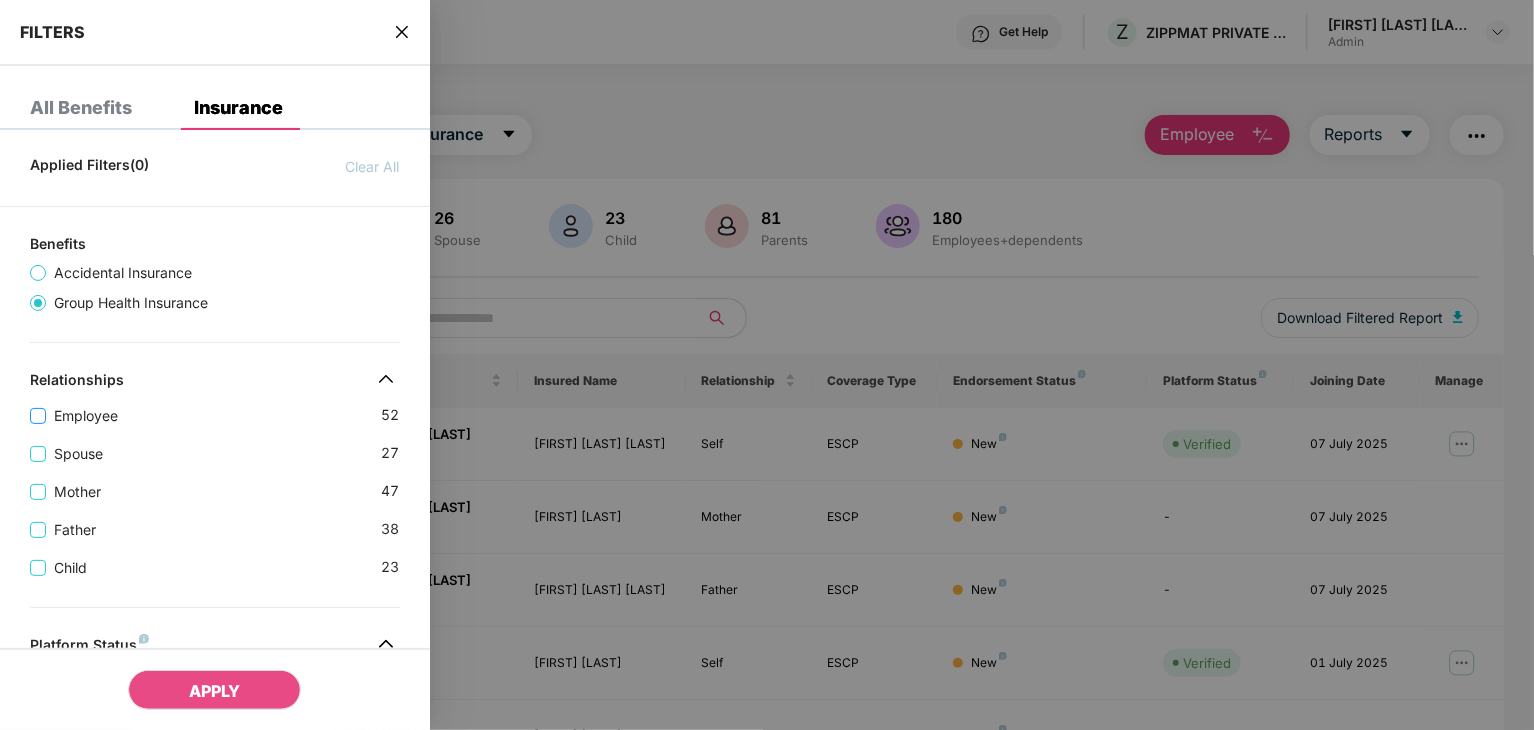 click on "Employee" at bounding box center (86, 416) 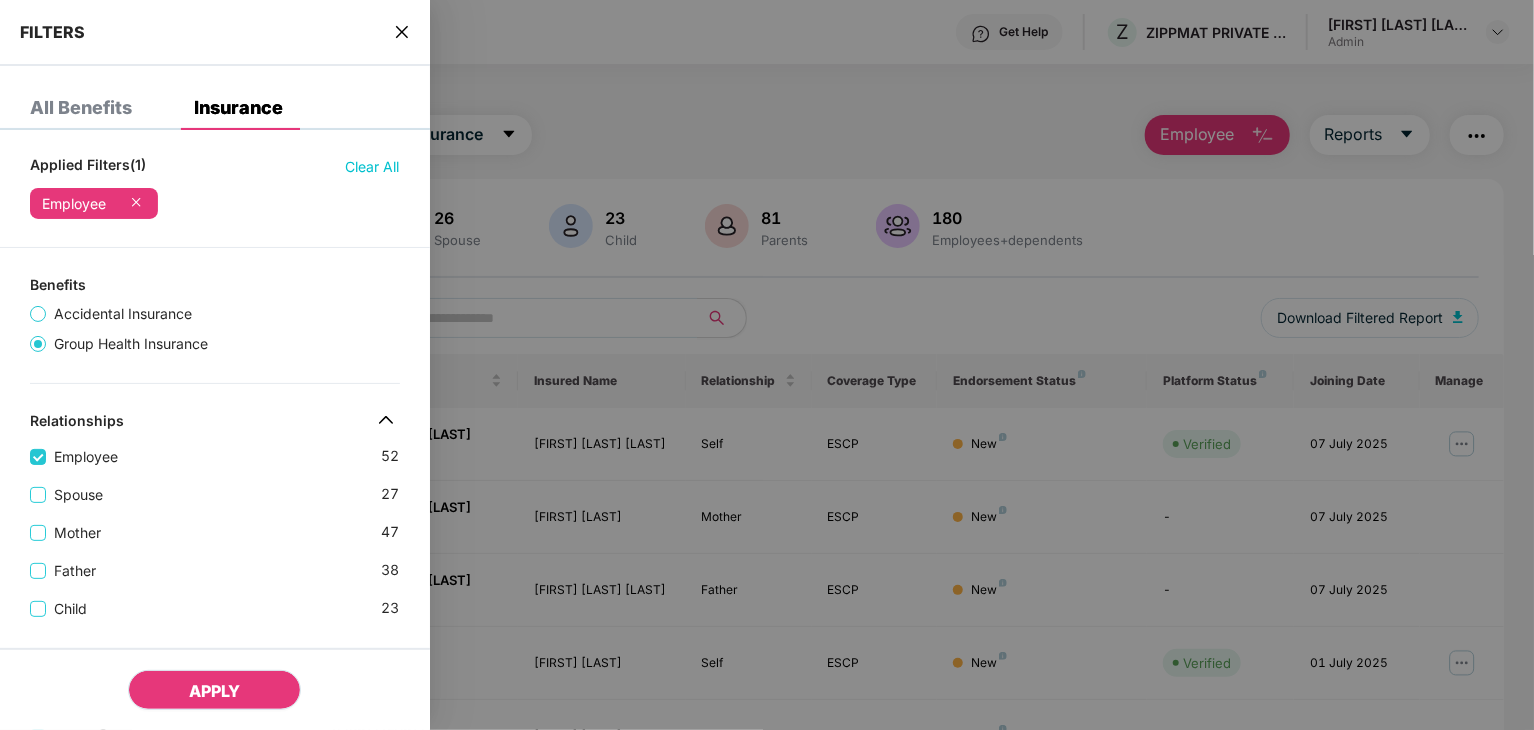 click on "APPLY" at bounding box center (214, 690) 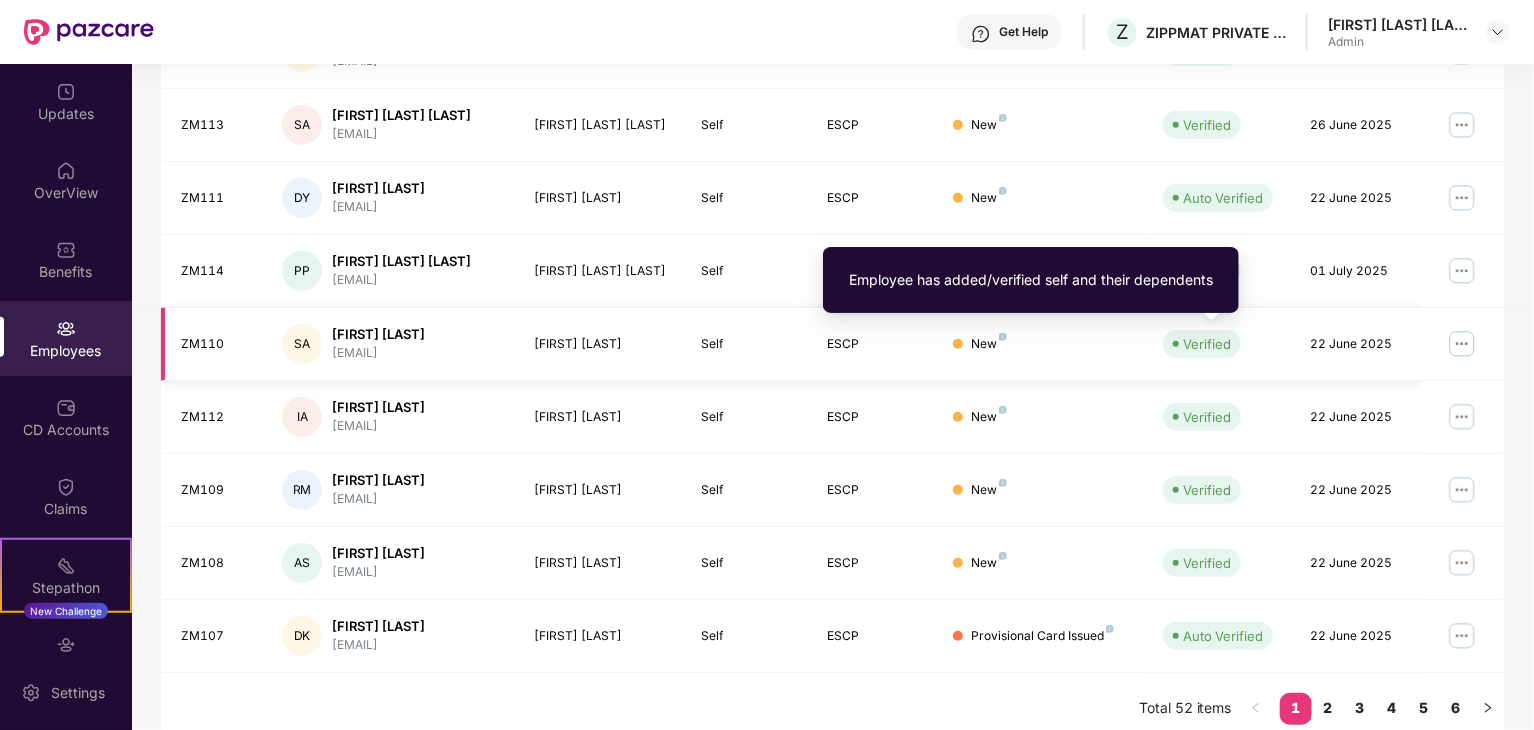 scroll, scrollTop: 496, scrollLeft: 0, axis: vertical 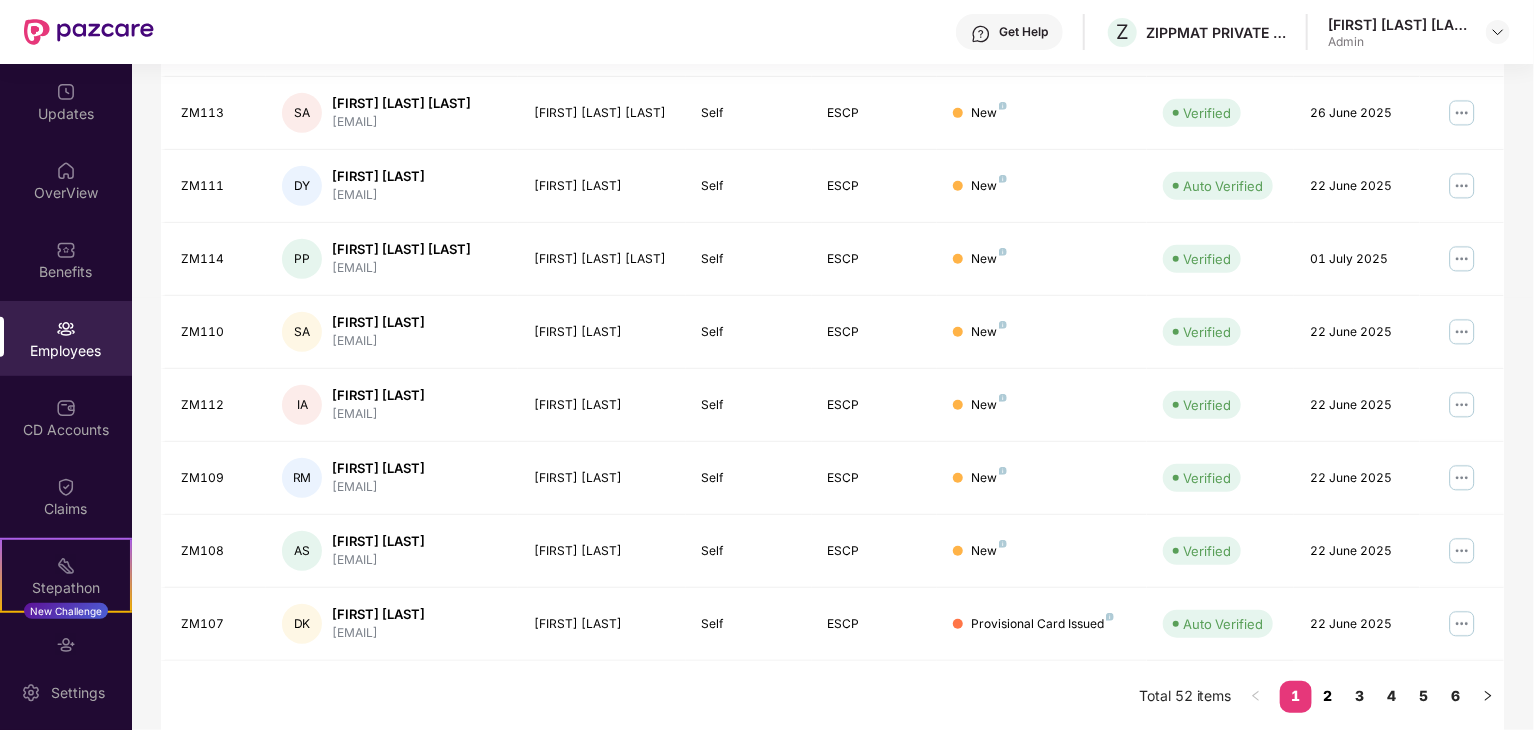 click on "2" at bounding box center [1328, 696] 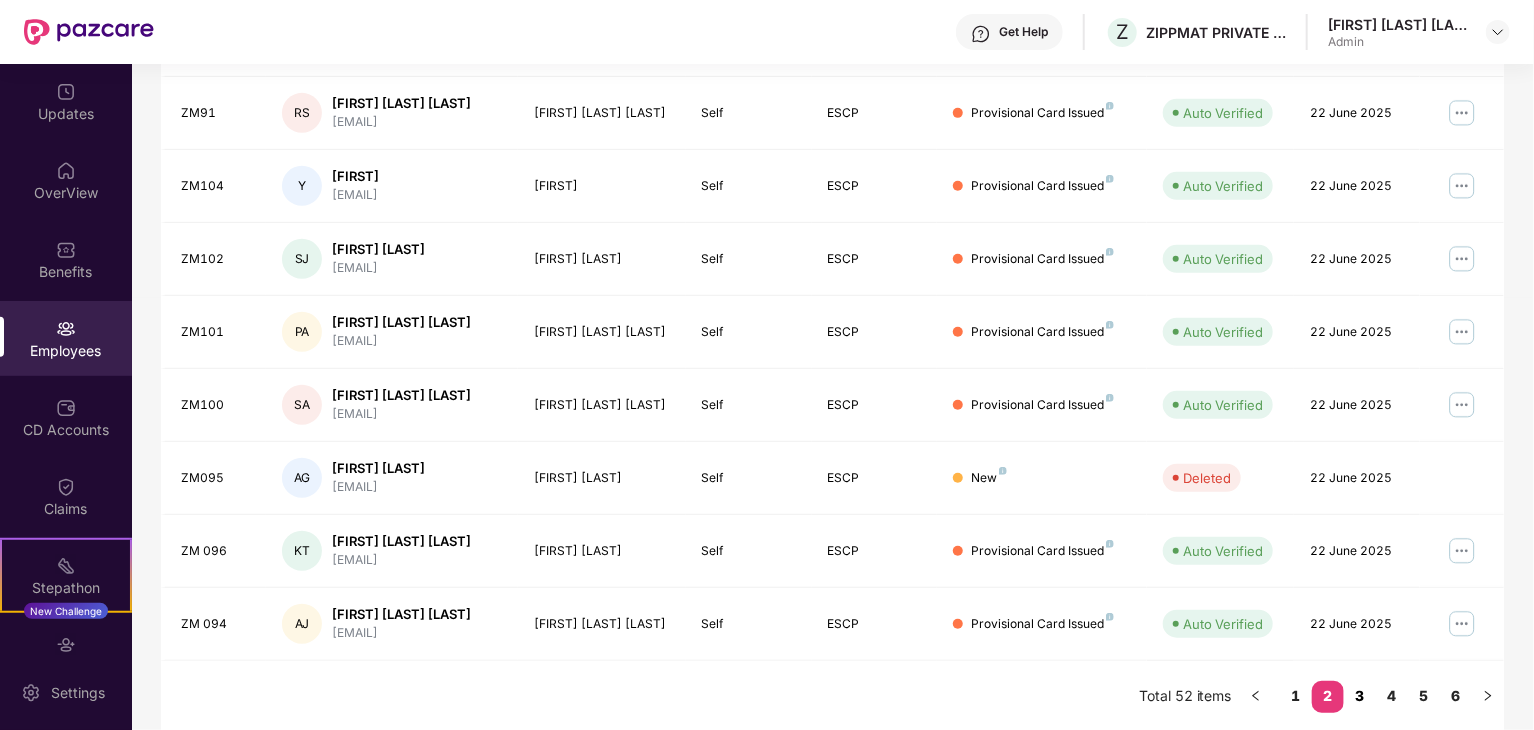 click on "3" at bounding box center [1360, 696] 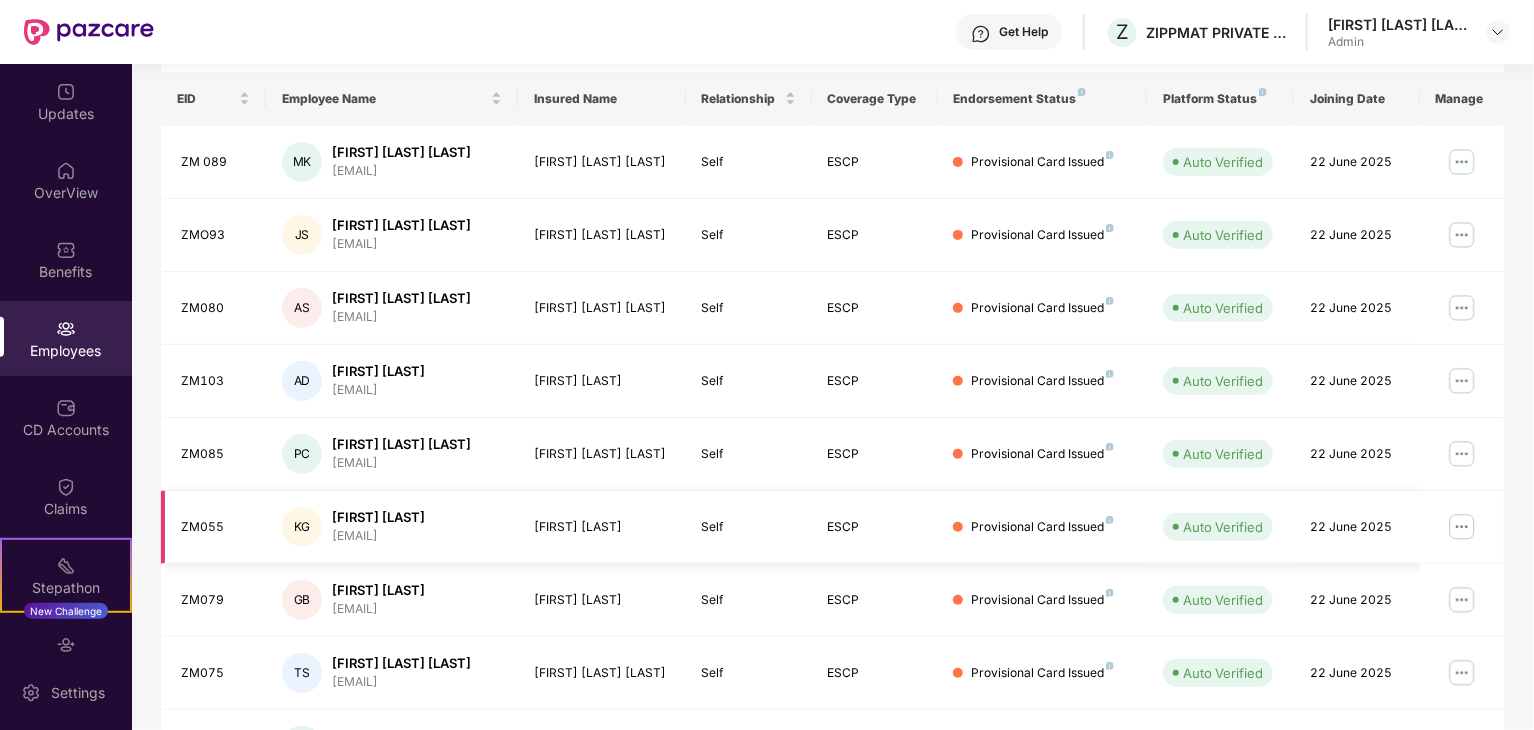 scroll, scrollTop: 304, scrollLeft: 0, axis: vertical 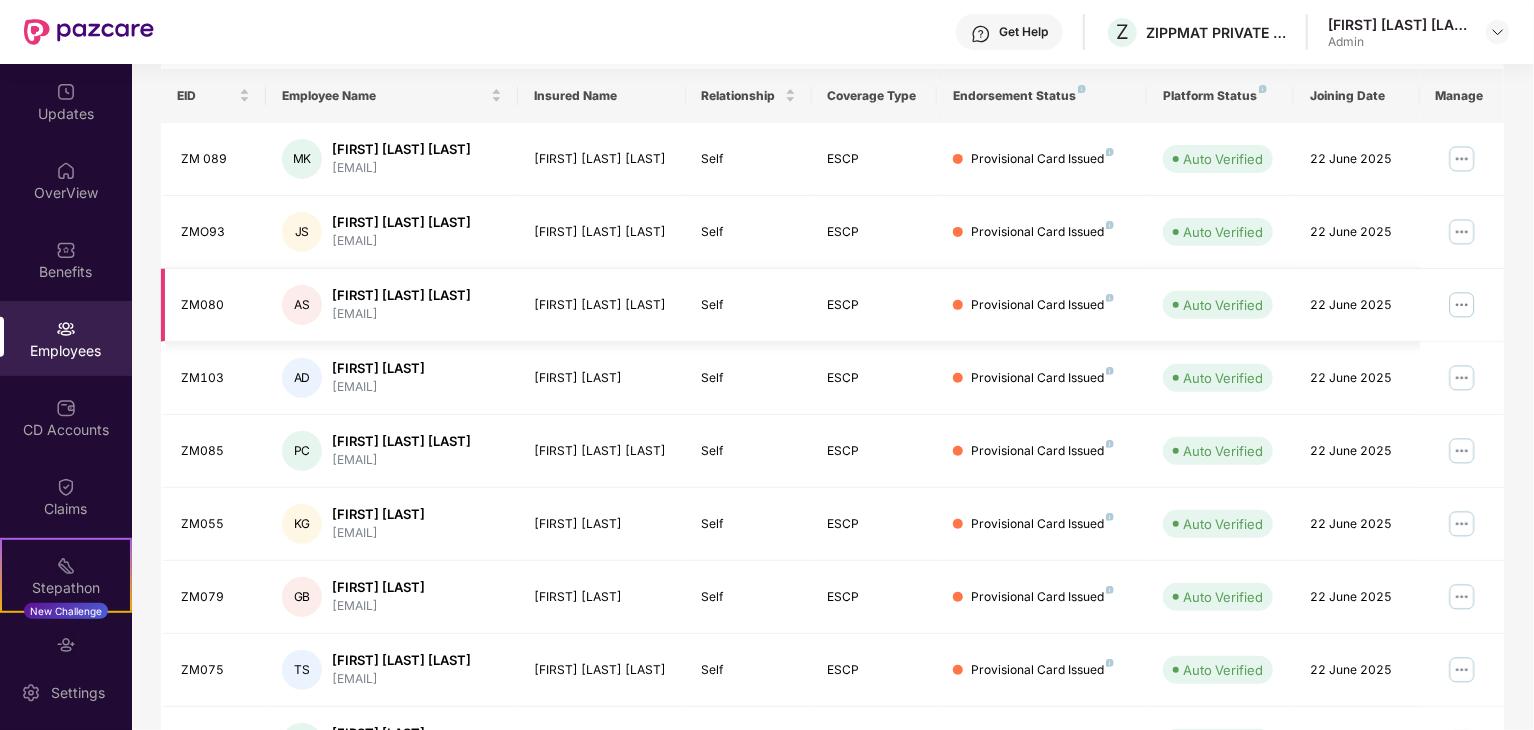 click at bounding box center (1462, 305) 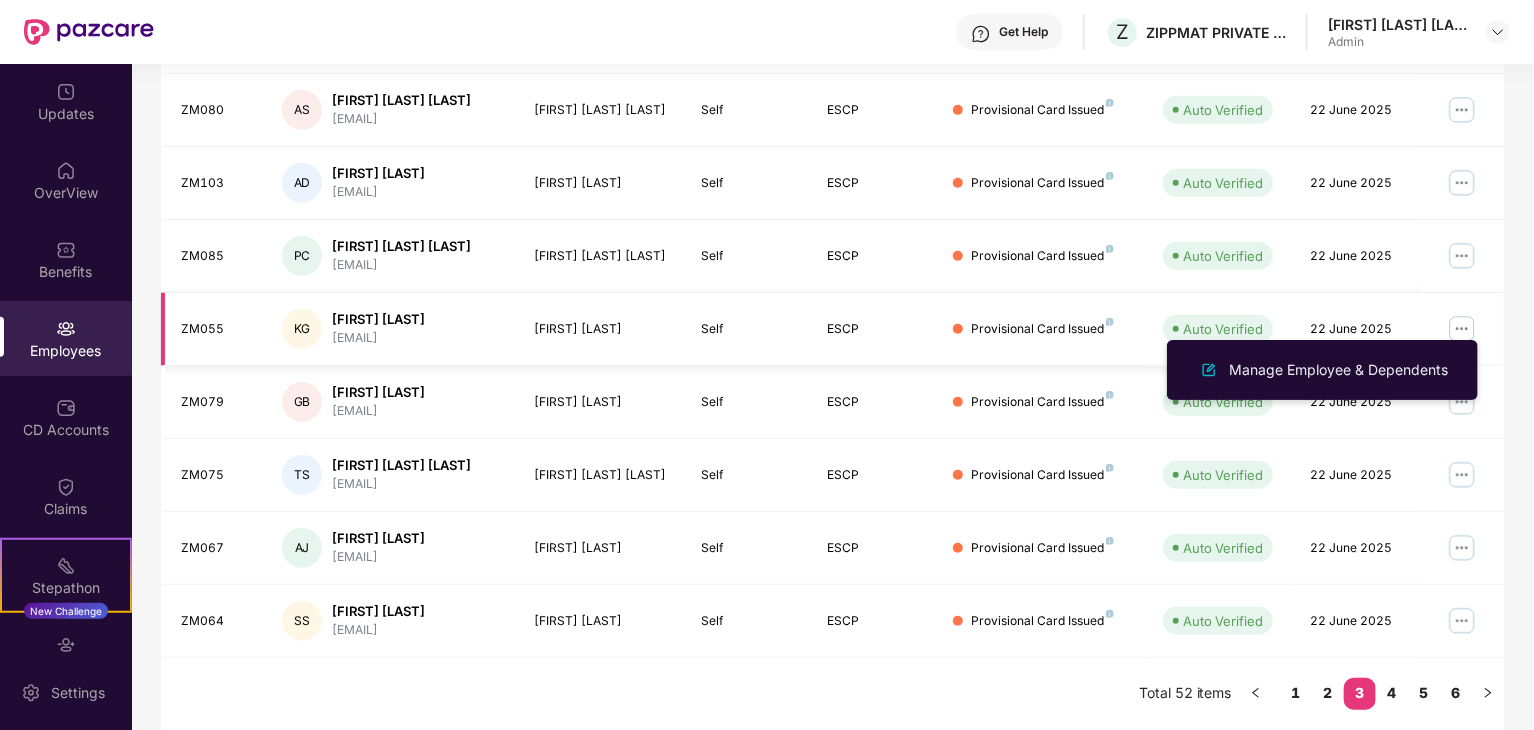 scroll, scrollTop: 530, scrollLeft: 0, axis: vertical 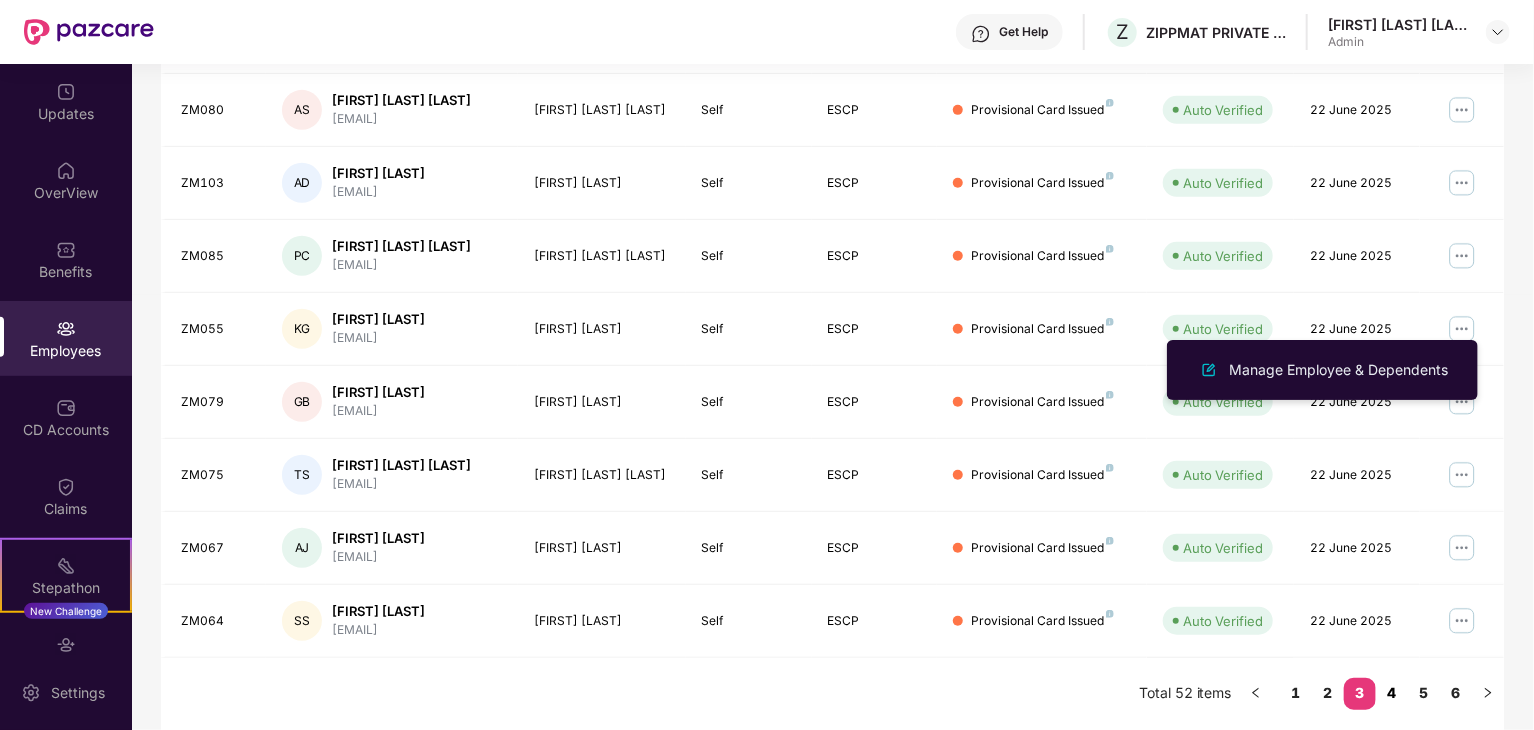 click on "4" at bounding box center (1392, 693) 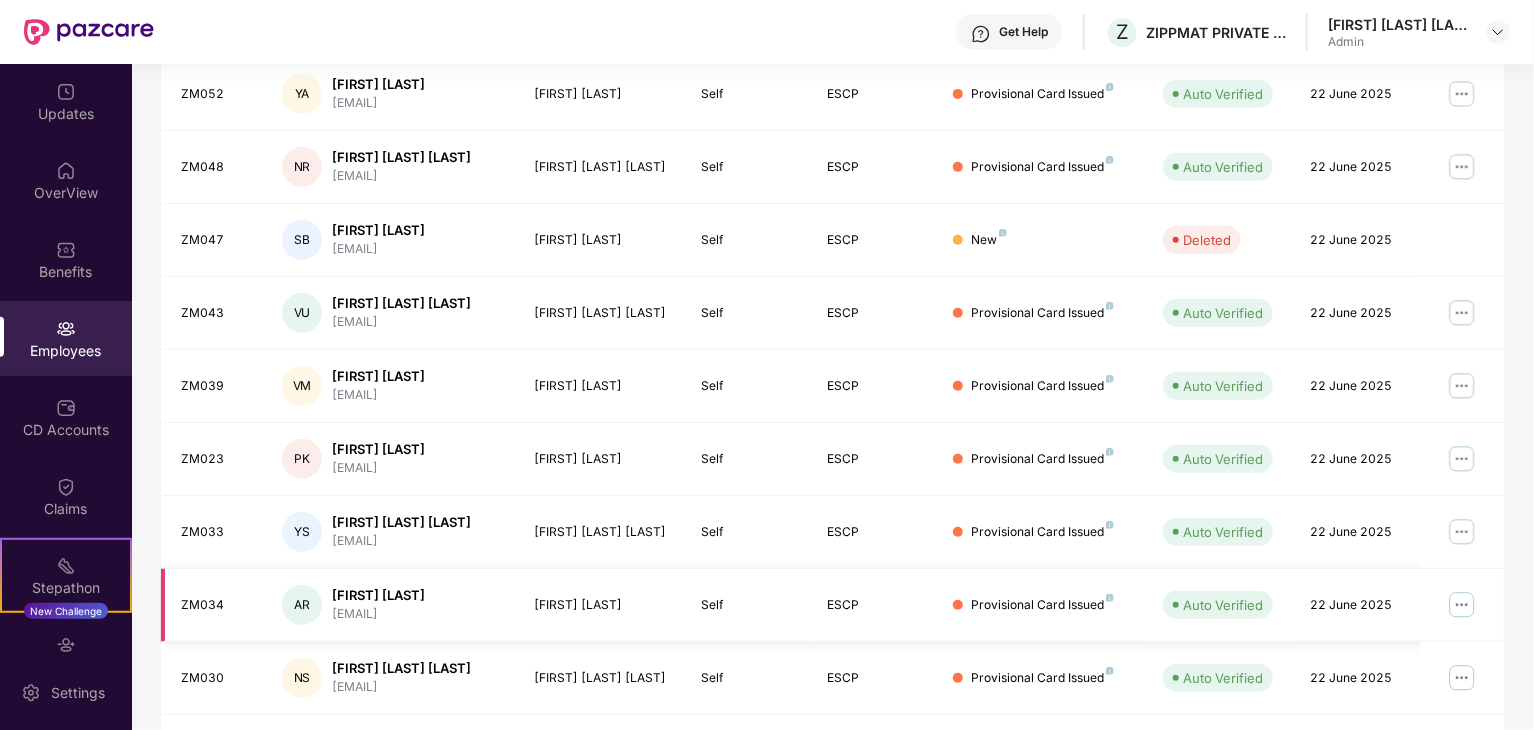 scroll, scrollTop: 513, scrollLeft: 0, axis: vertical 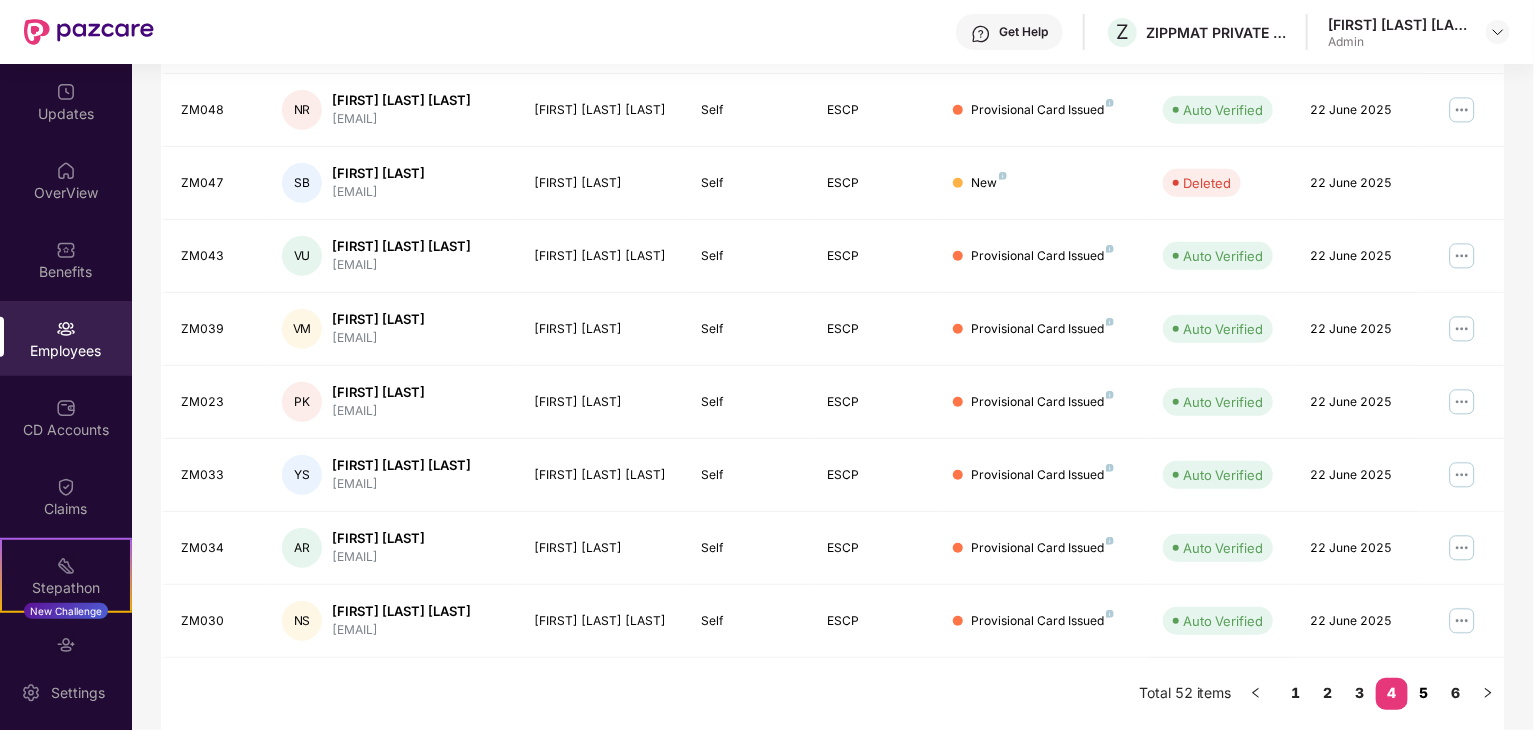 click on "5" at bounding box center (1424, 693) 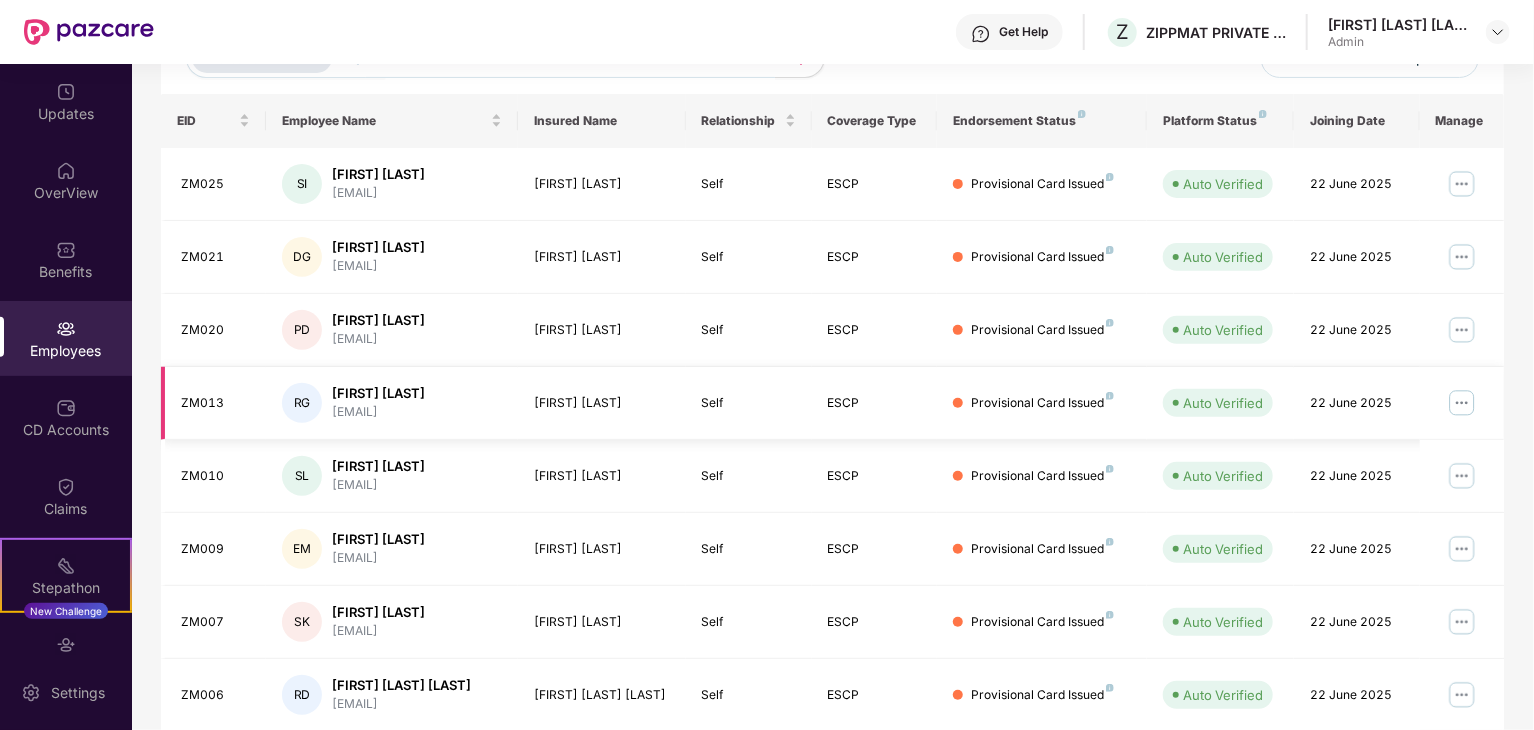 scroll, scrollTop: 276, scrollLeft: 0, axis: vertical 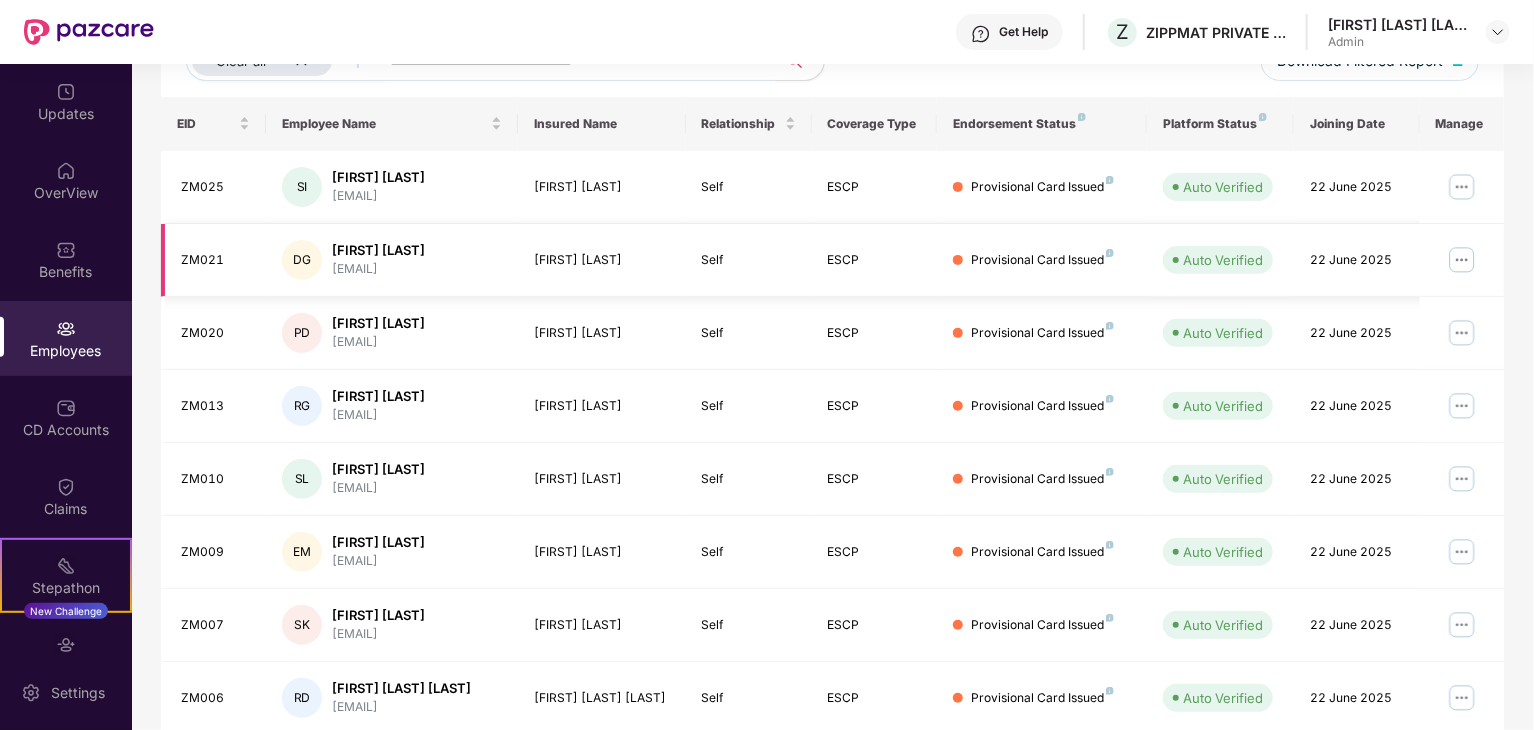 click at bounding box center [1462, 260] 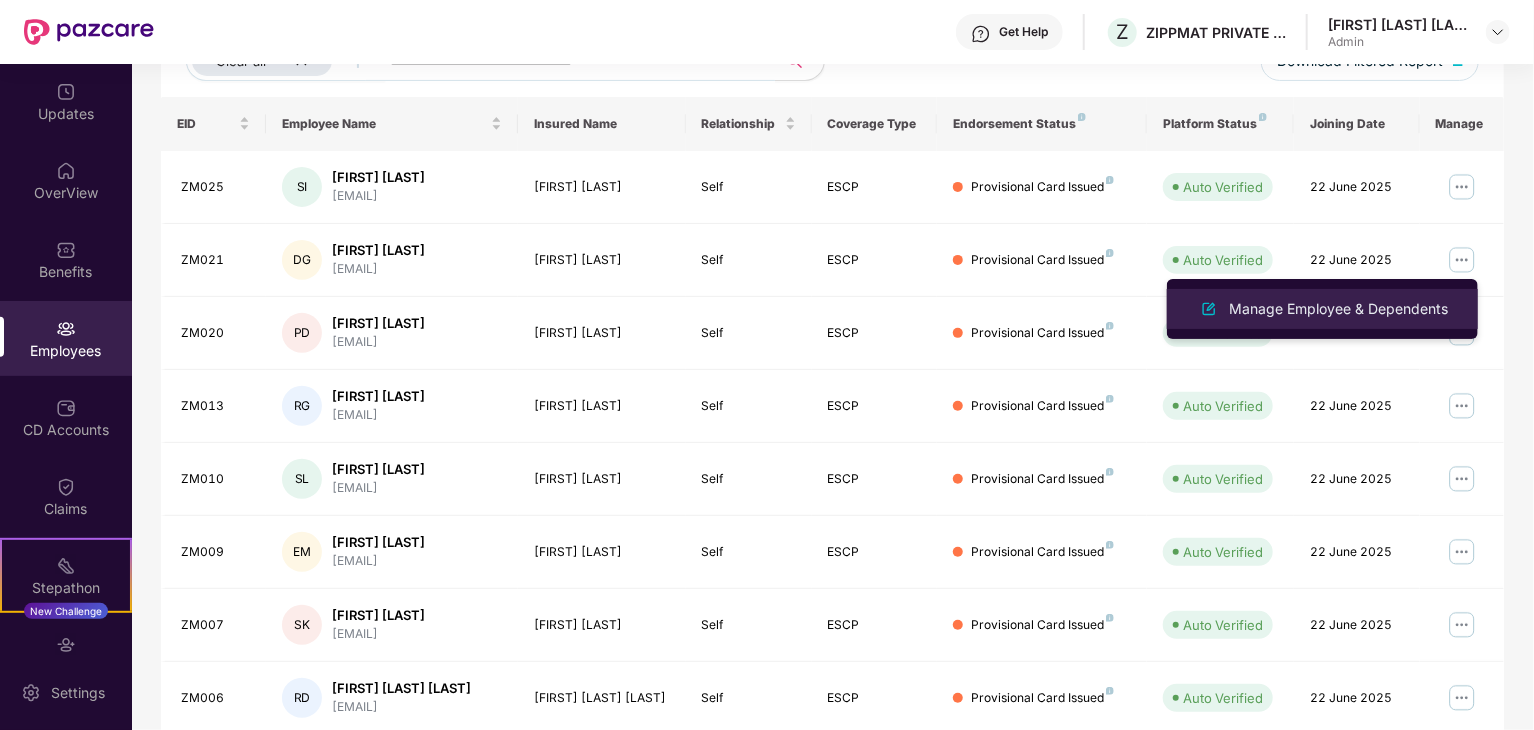 click on "Manage Employee & Dependents" at bounding box center (1322, 309) 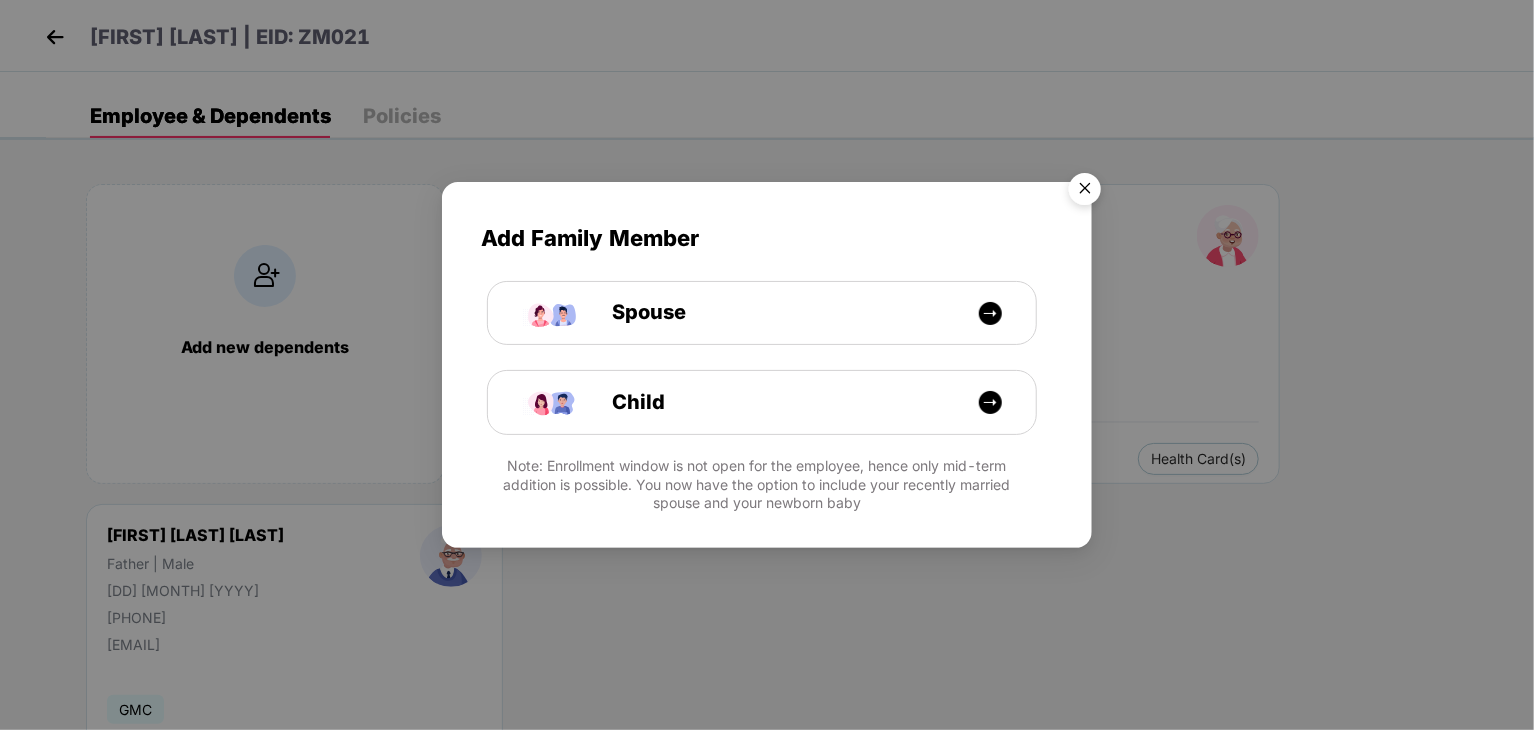 click at bounding box center (1085, 192) 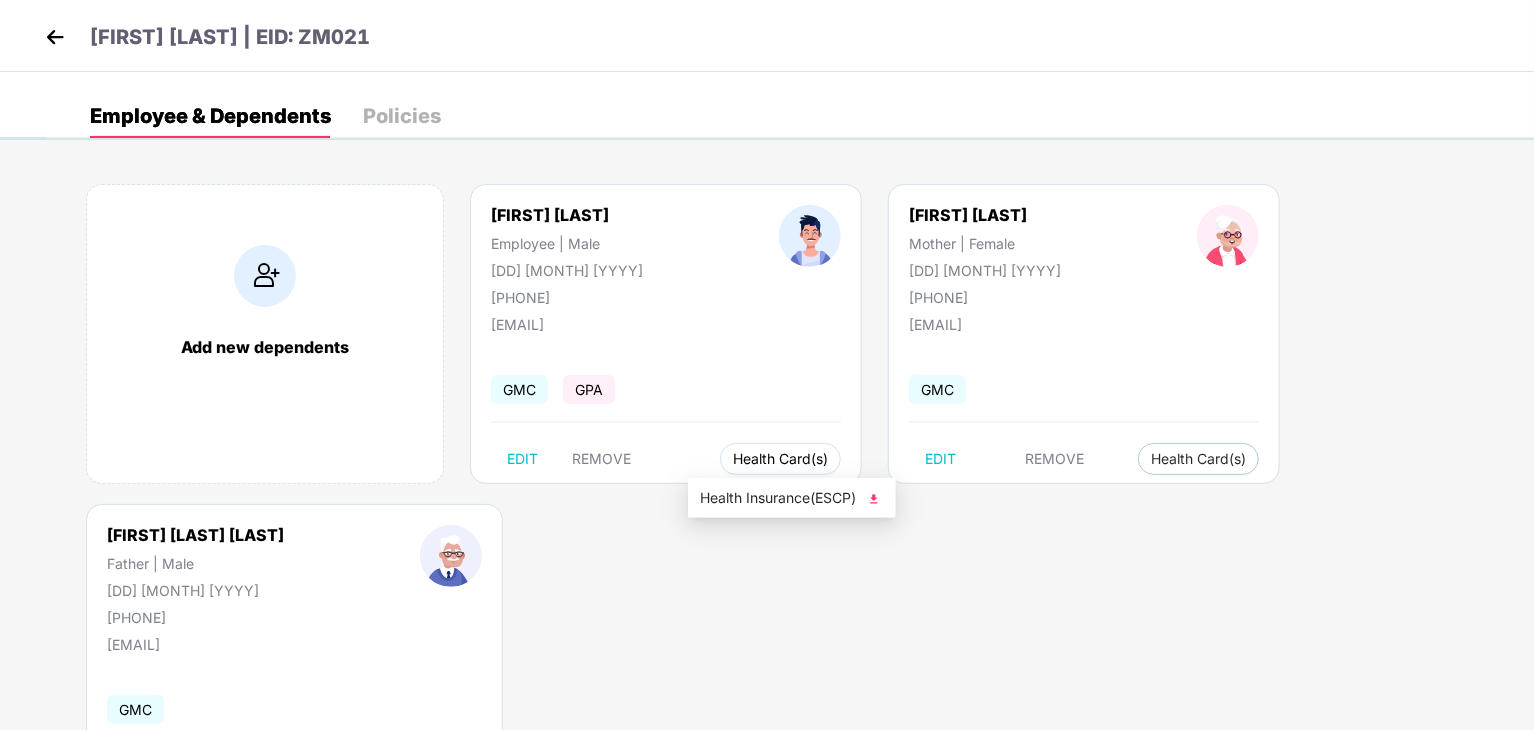 click on "Health Card(s)" at bounding box center [780, 459] 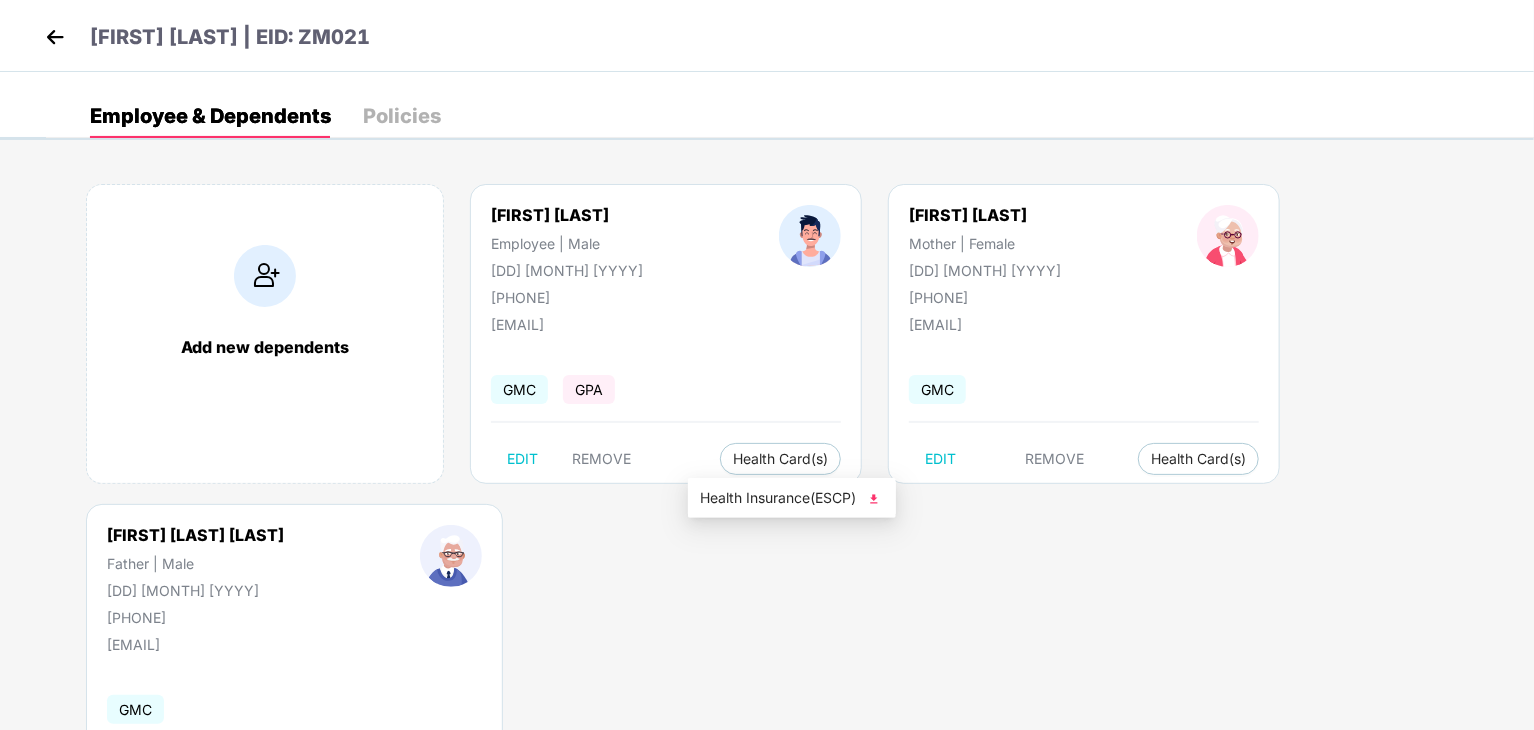 click on "Health Insurance(ESCP)" at bounding box center (792, 498) 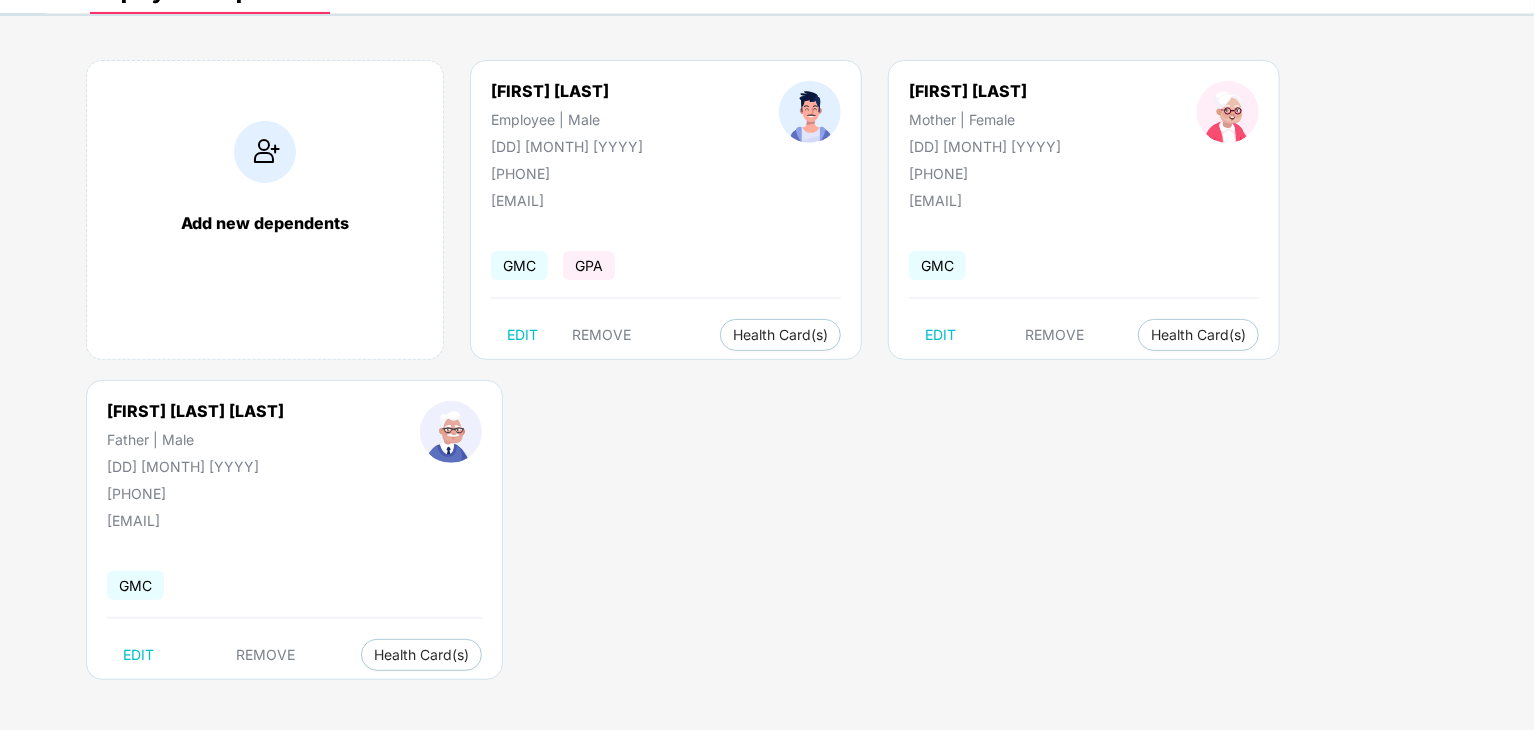 scroll, scrollTop: 0, scrollLeft: 0, axis: both 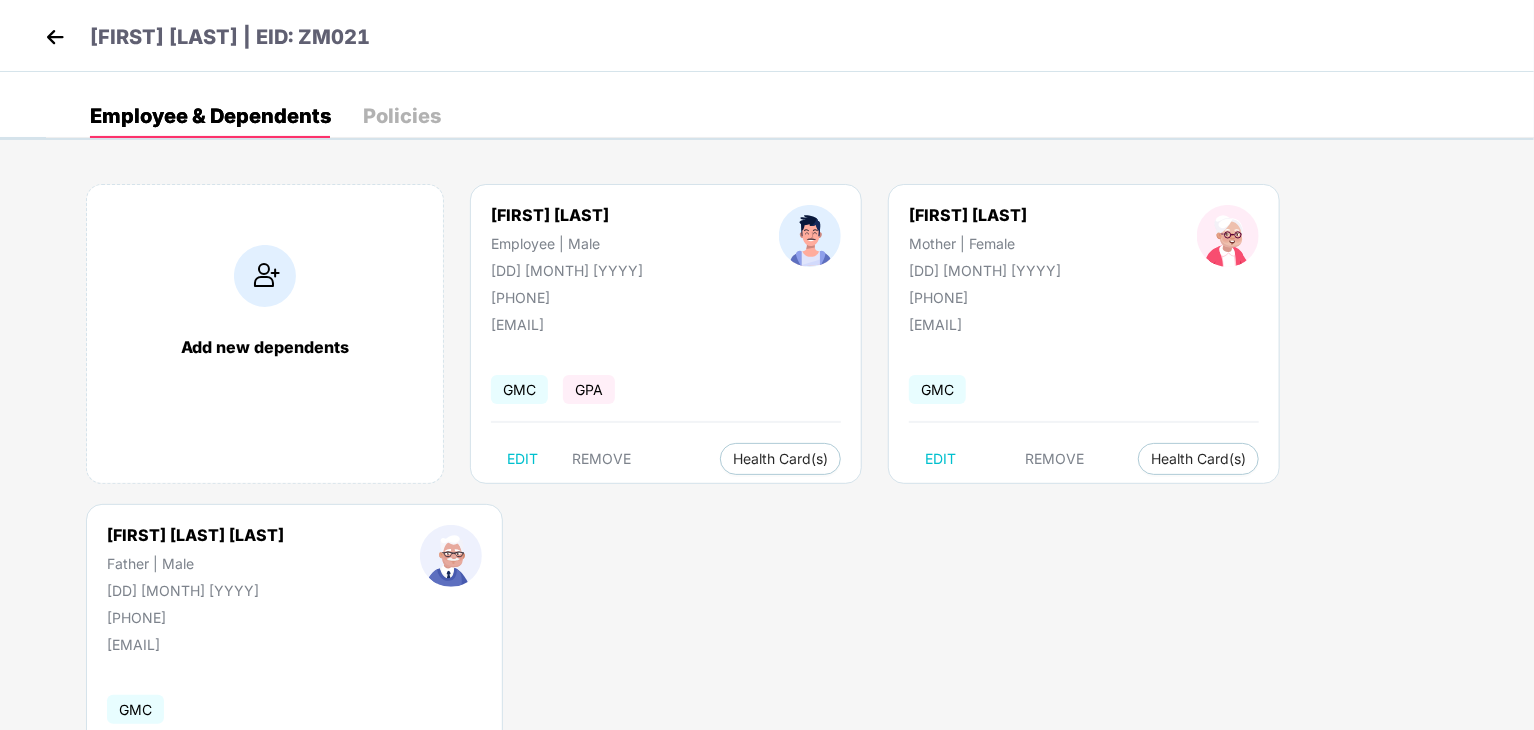 click at bounding box center [55, 37] 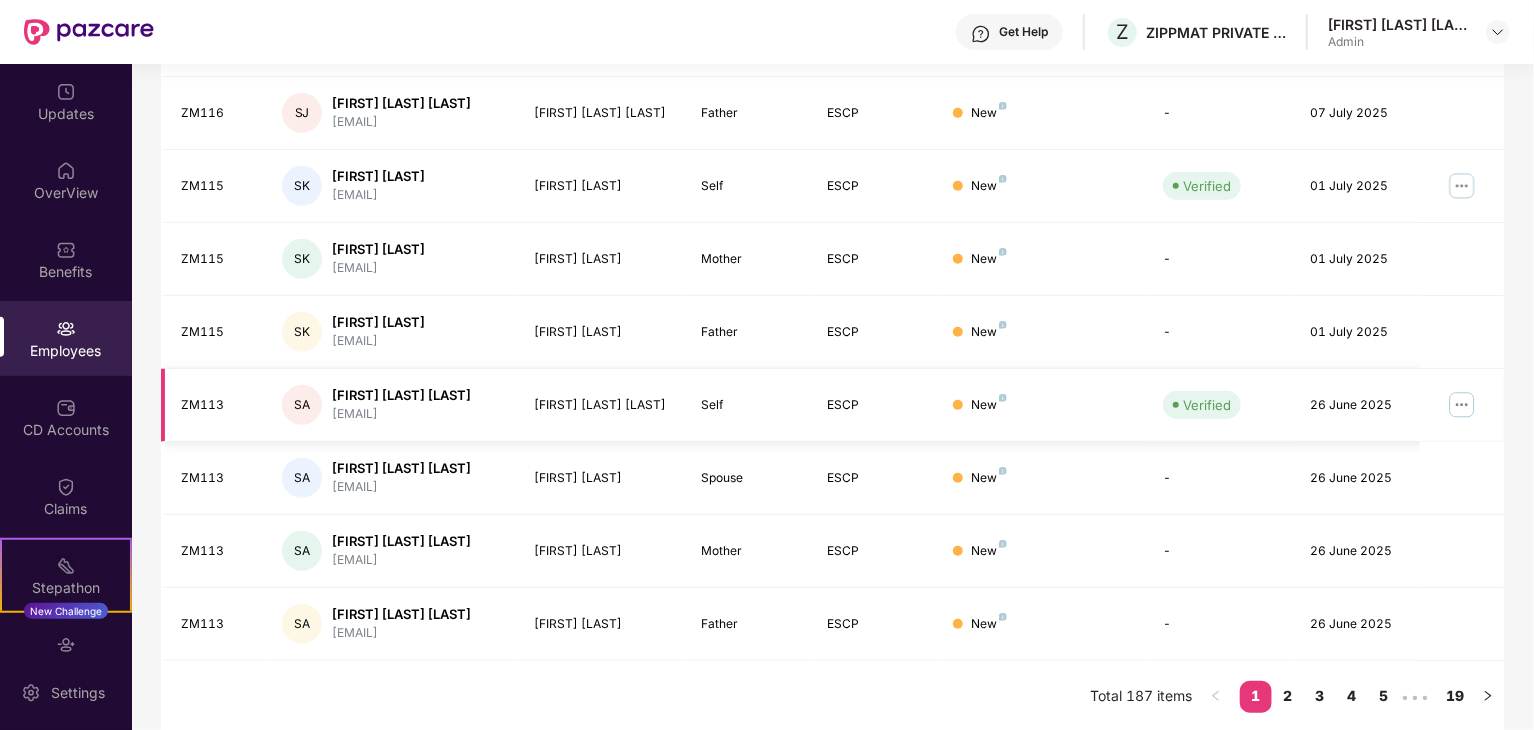 scroll, scrollTop: 0, scrollLeft: 0, axis: both 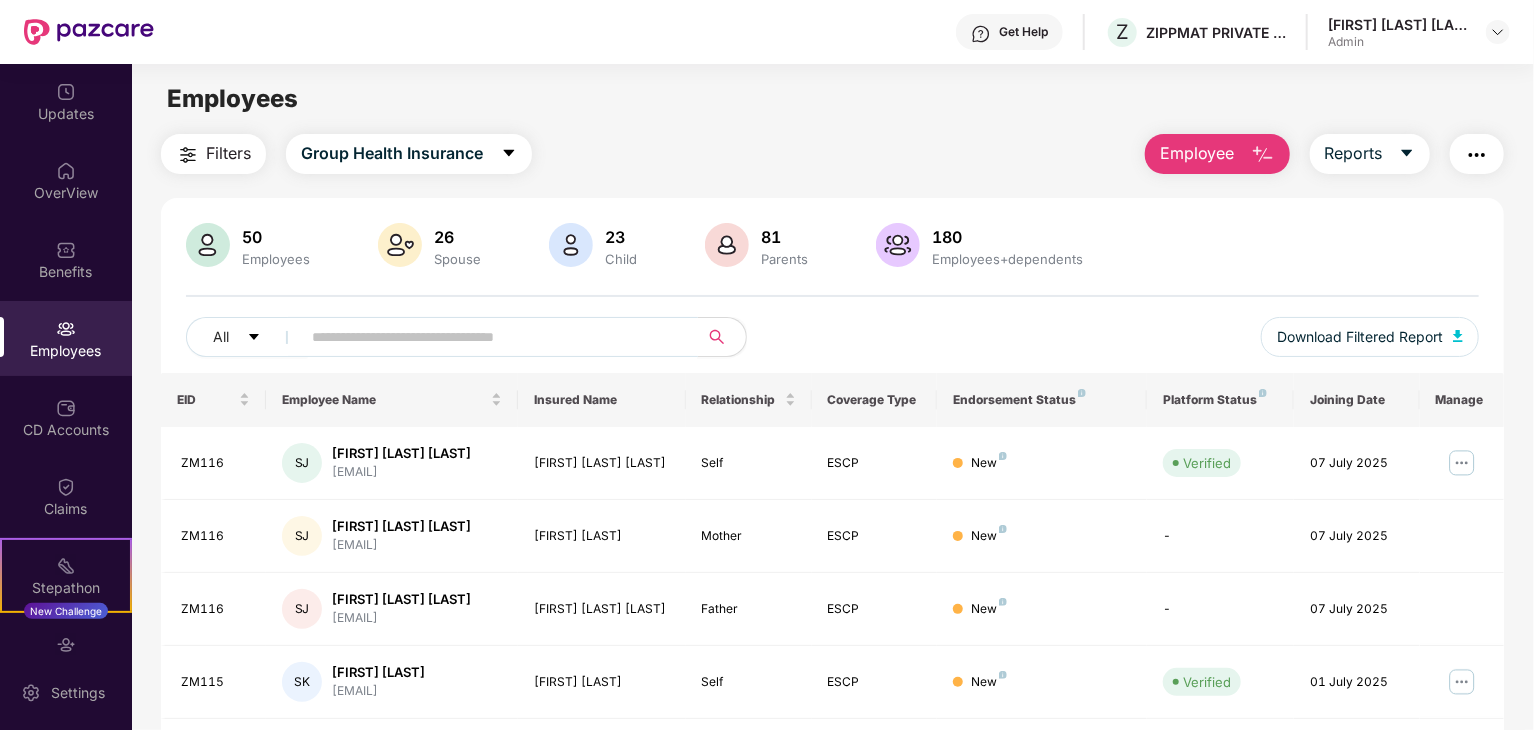 click at bounding box center [491, 337] 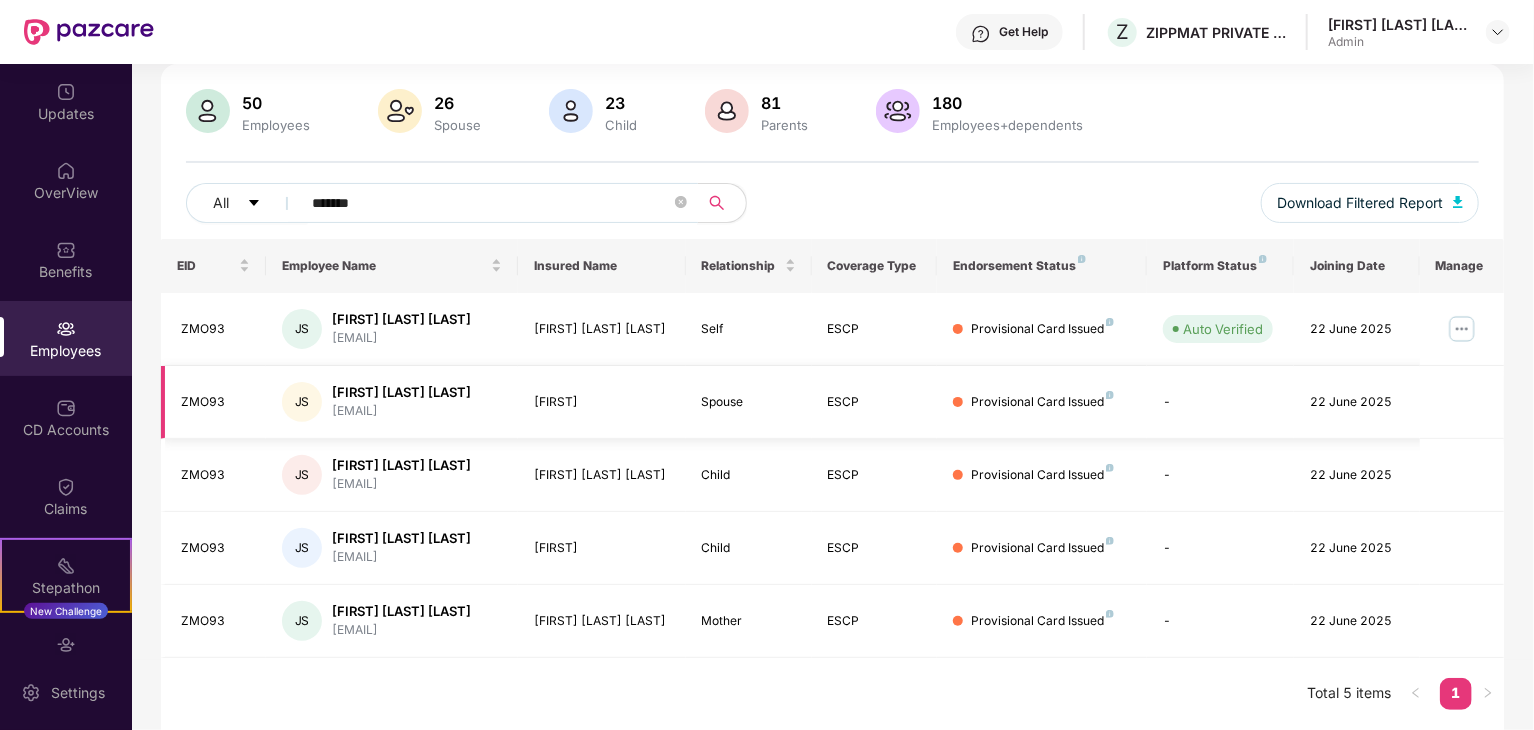 scroll, scrollTop: 0, scrollLeft: 0, axis: both 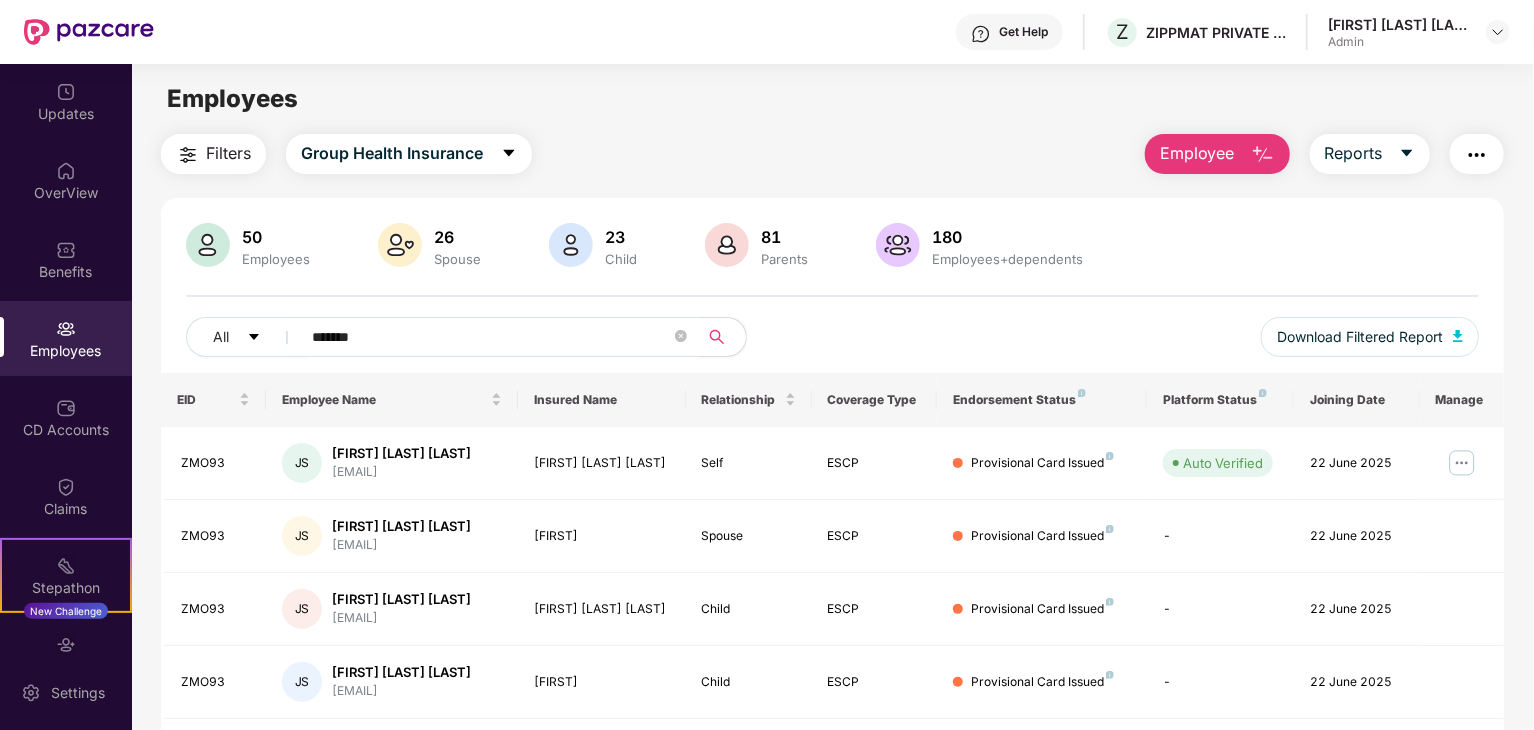 click on "*******" at bounding box center (491, 337) 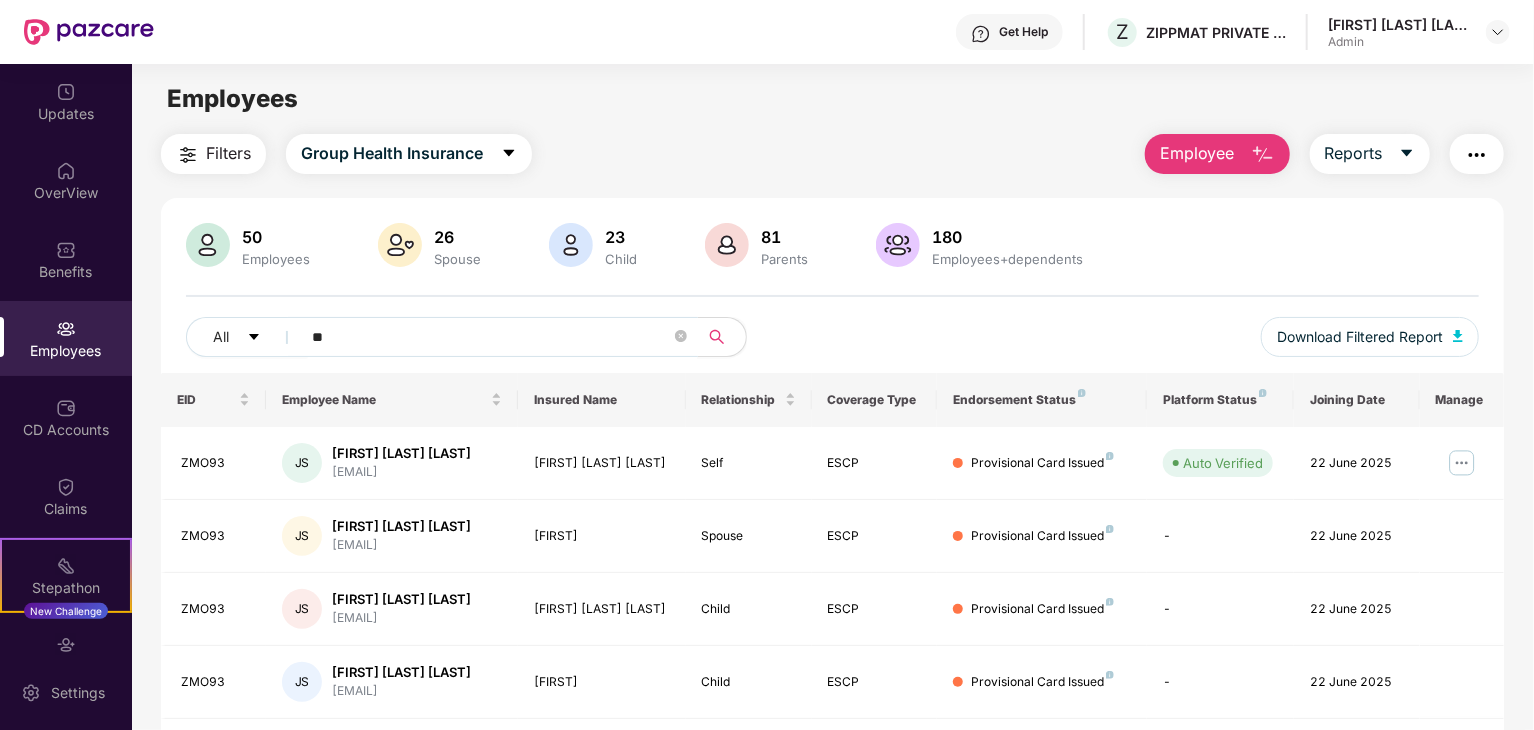 type on "*" 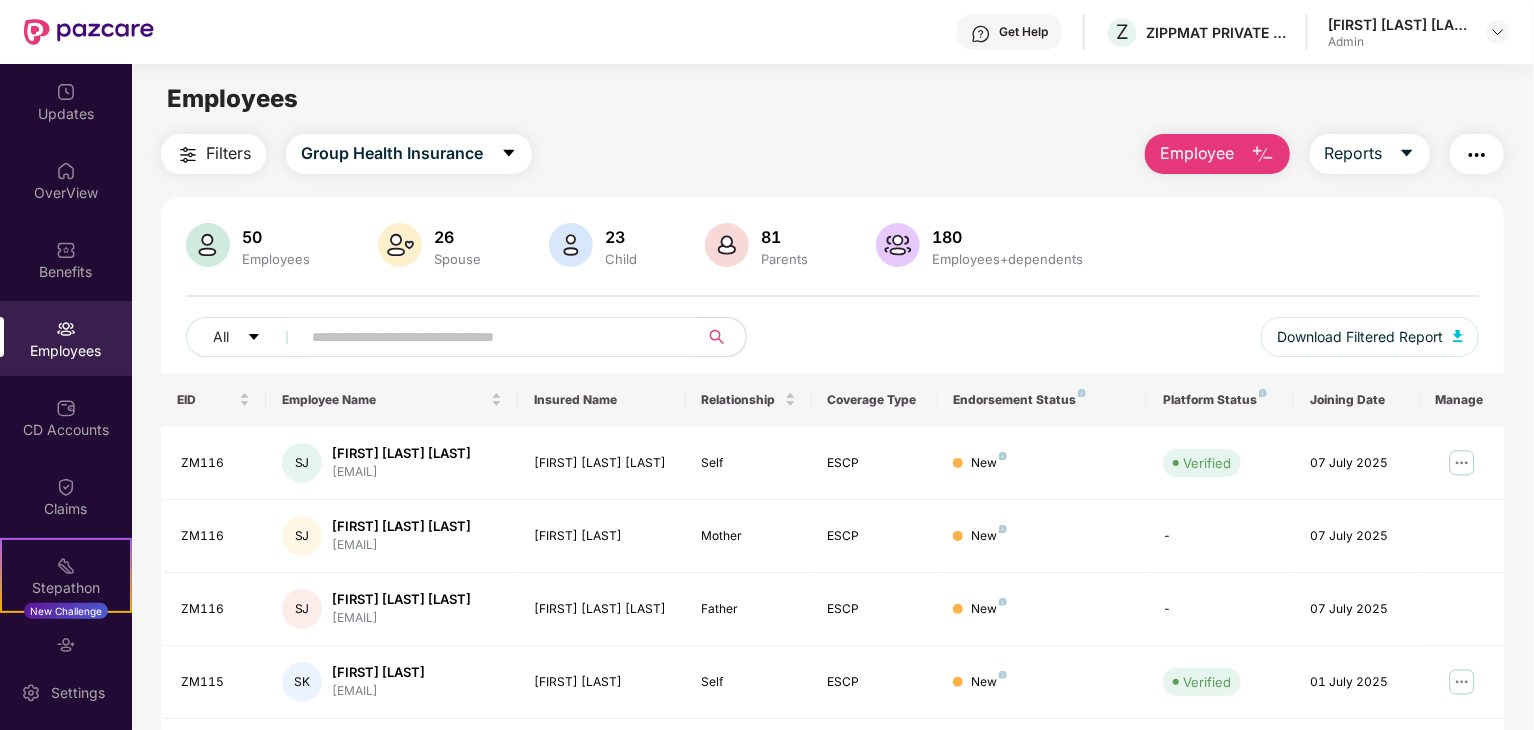 type 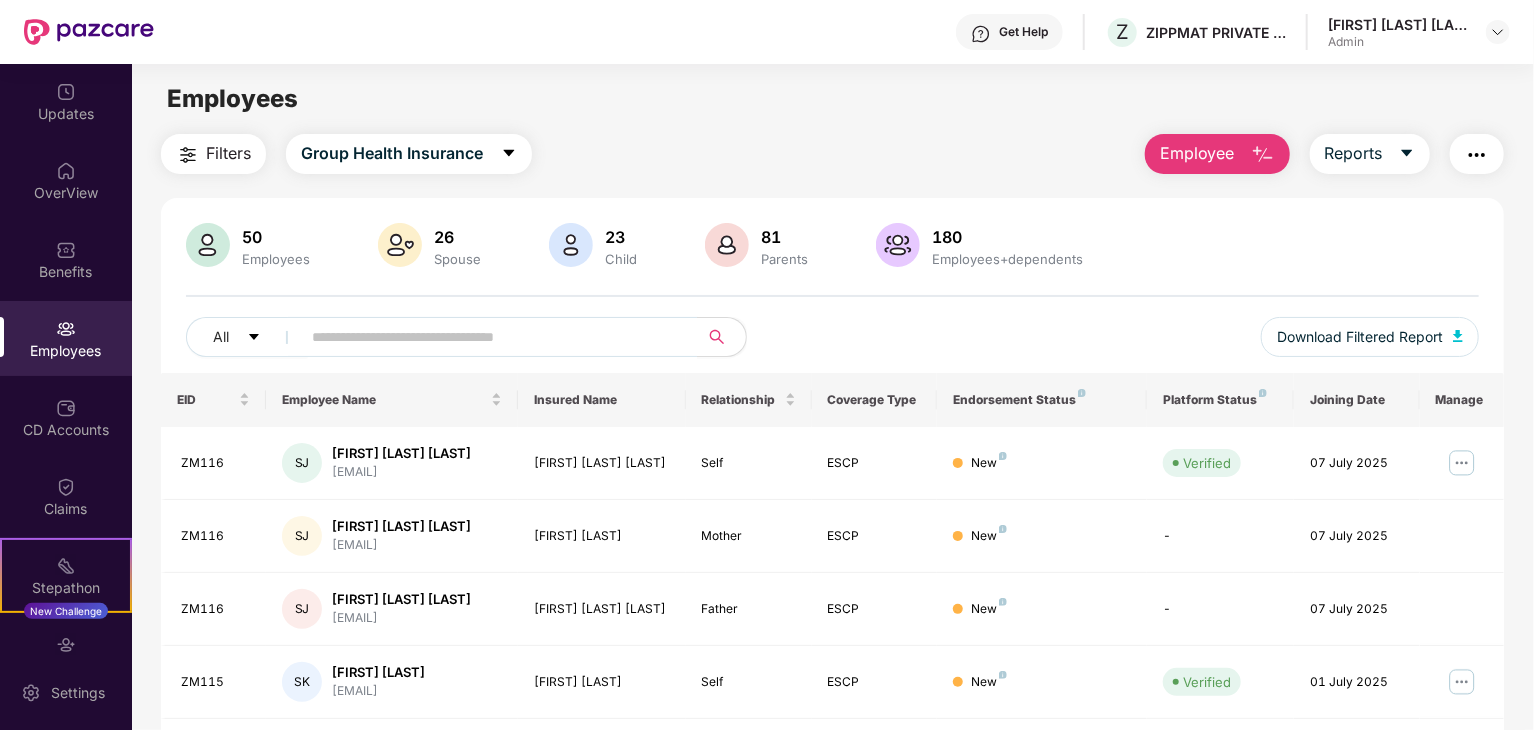 click on "Filters" at bounding box center [228, 153] 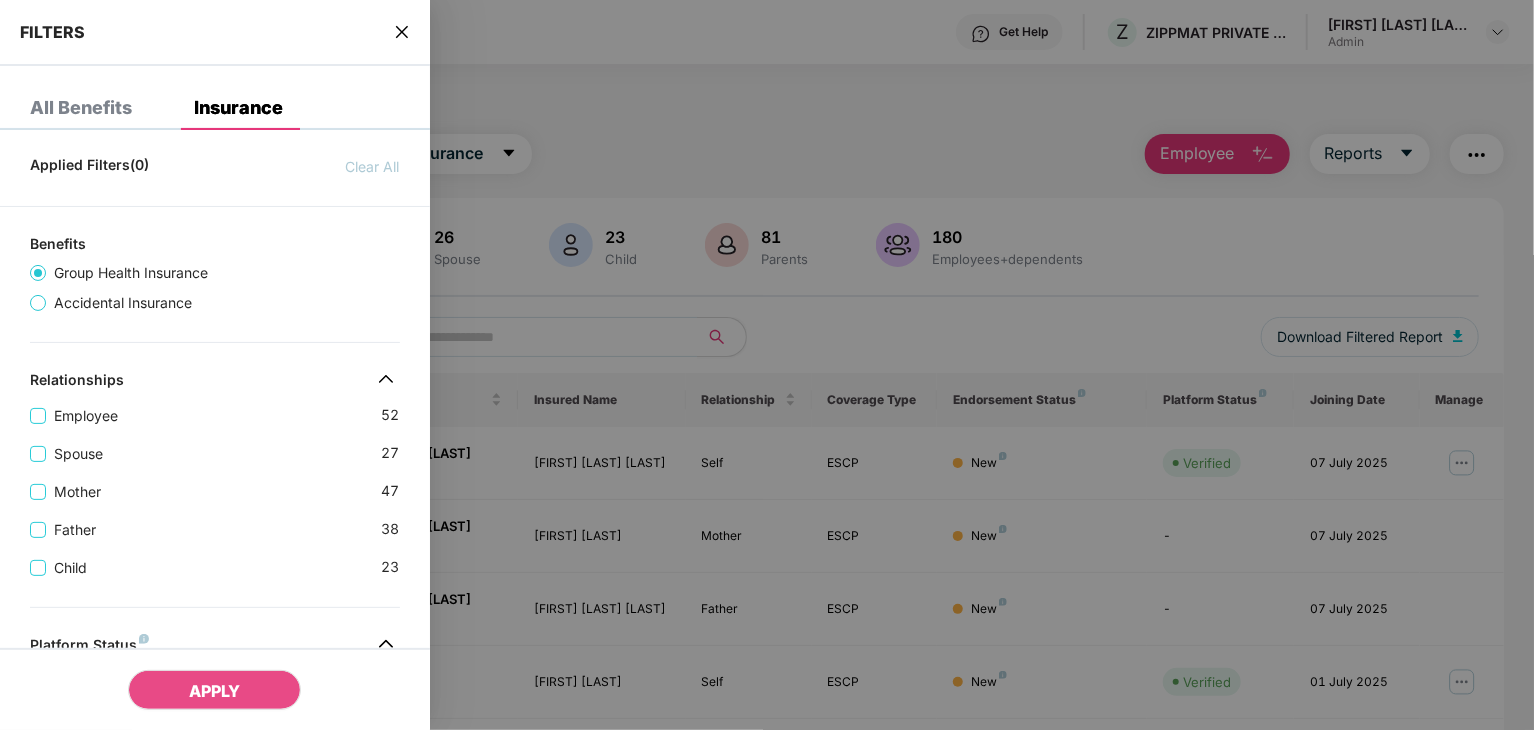 click on "Spouse [NUMBER]" at bounding box center (215, 446) 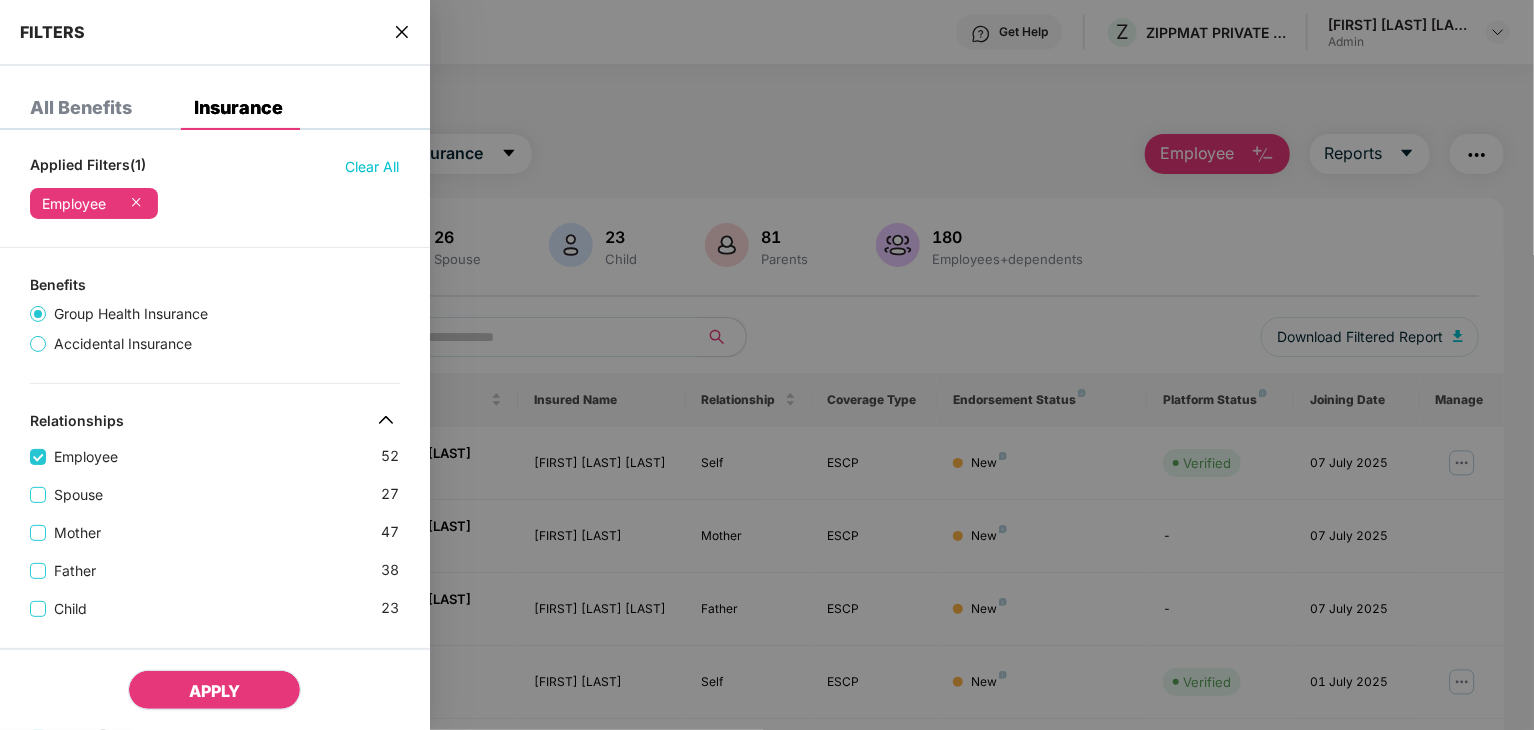 click on "APPLY" at bounding box center (214, 690) 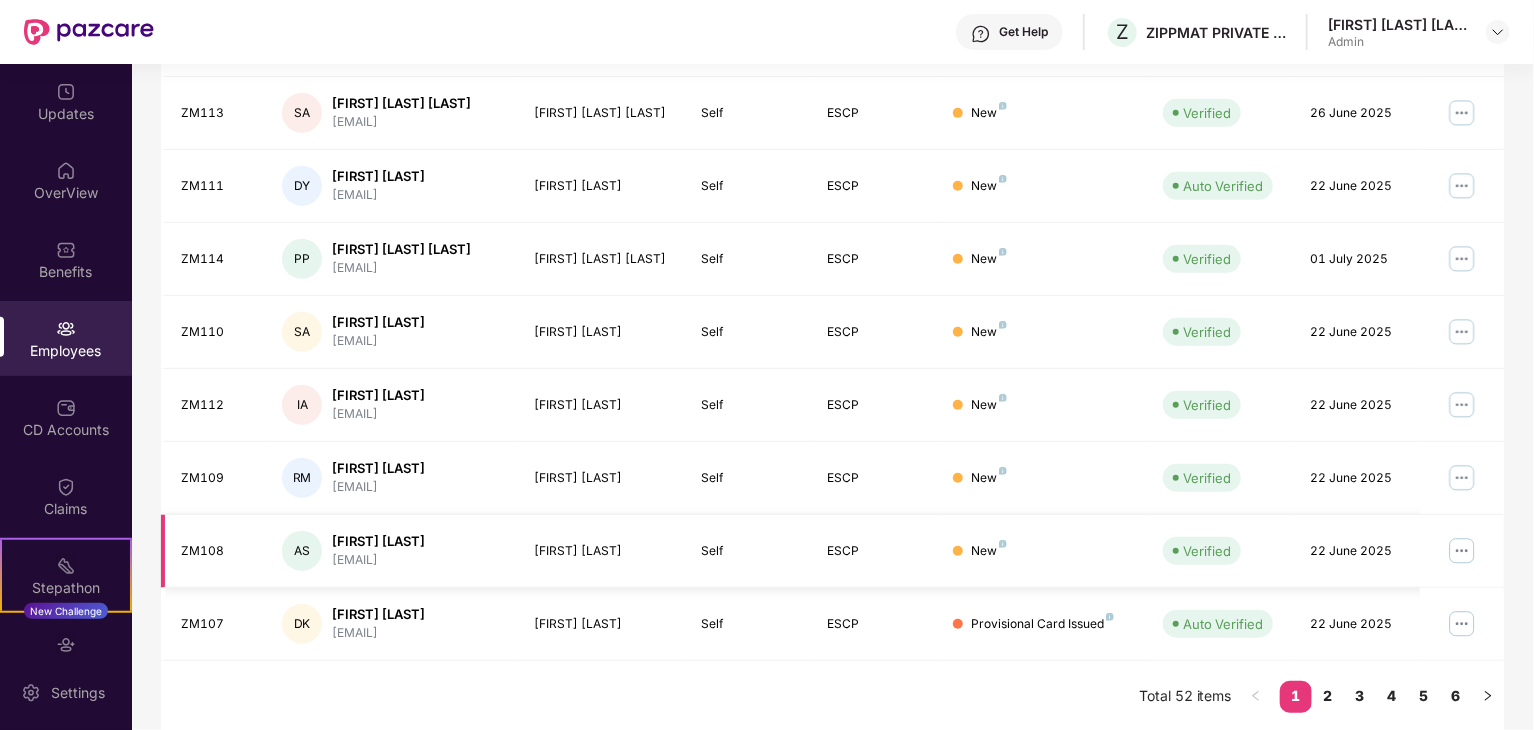 scroll, scrollTop: 0, scrollLeft: 0, axis: both 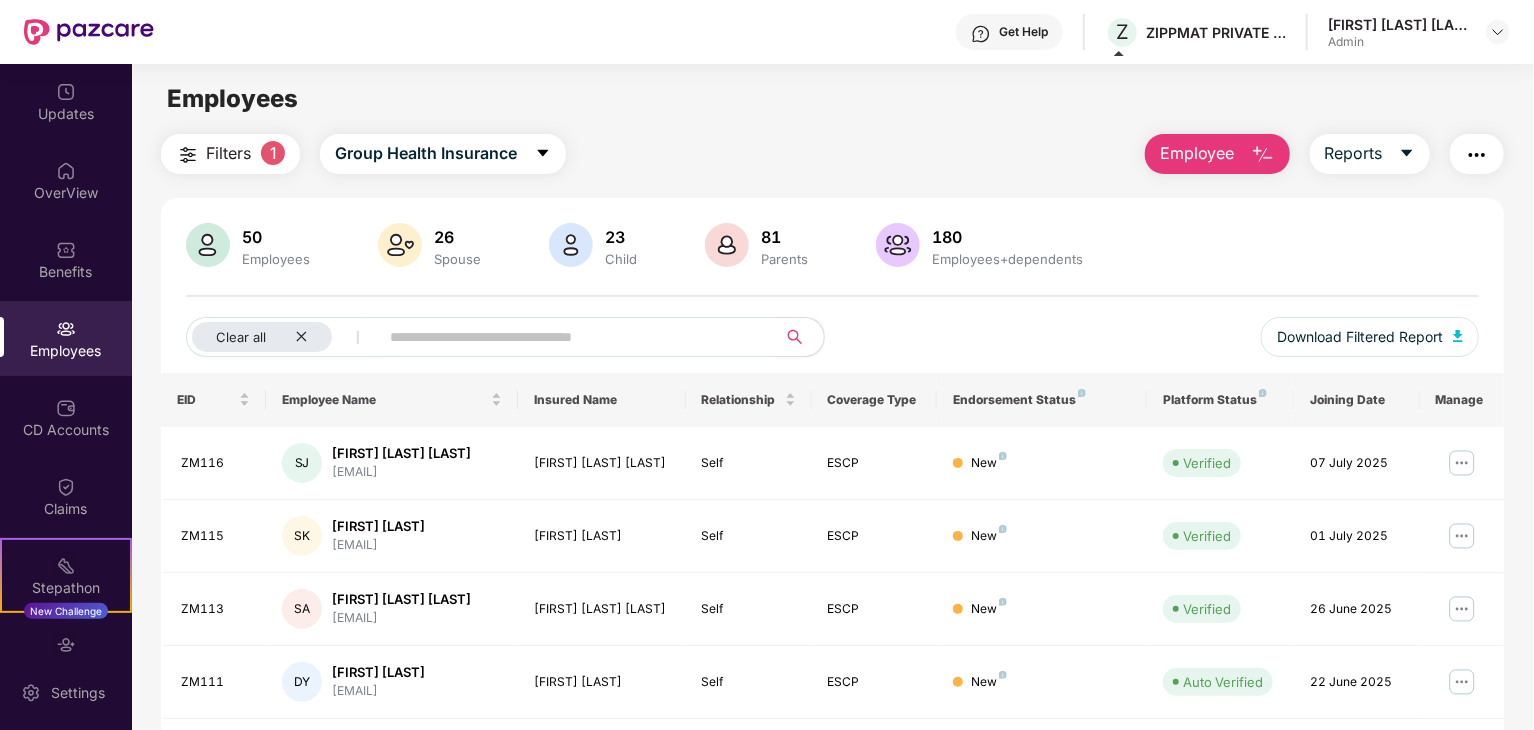 click on "Employee" at bounding box center (1197, 153) 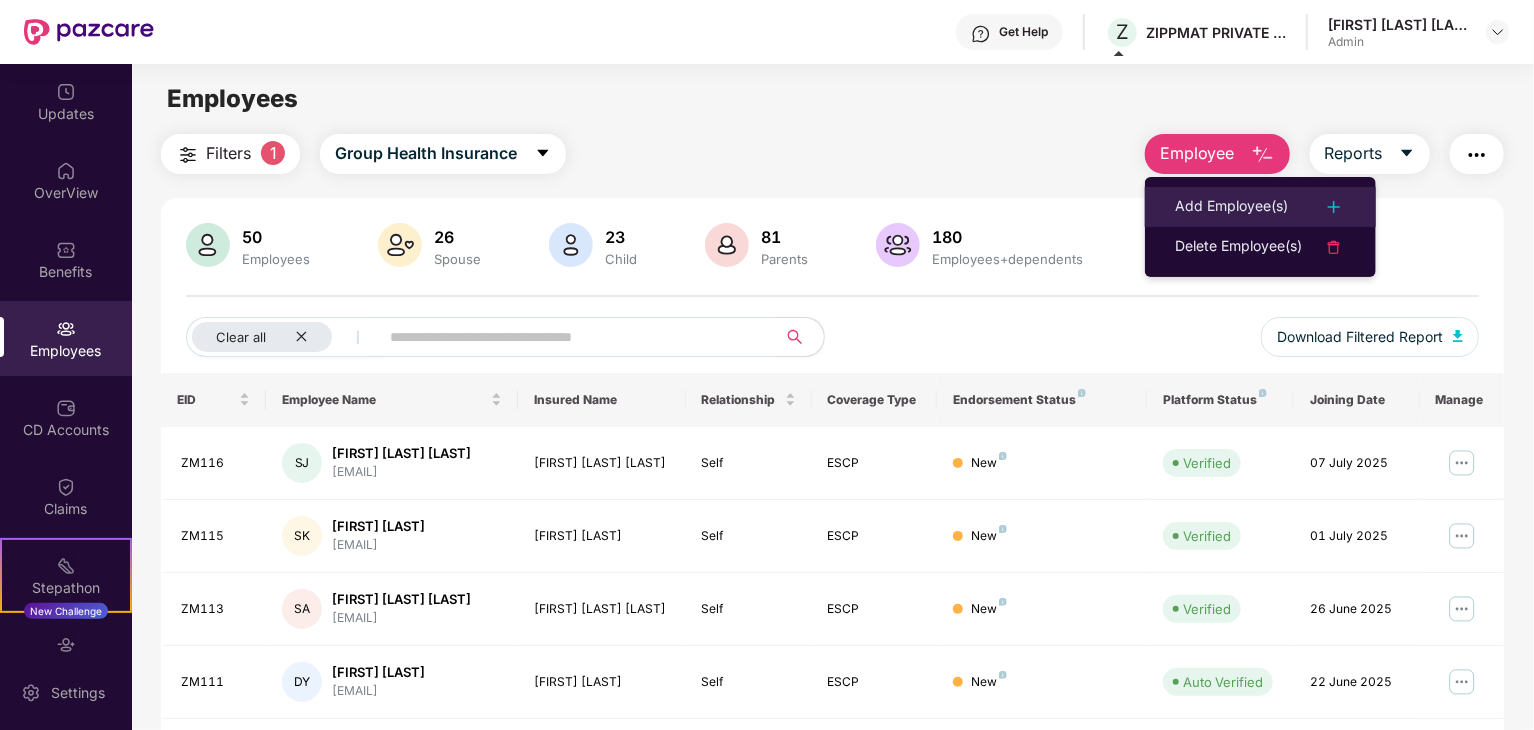 click on "Add Employee(s)" at bounding box center [1231, 207] 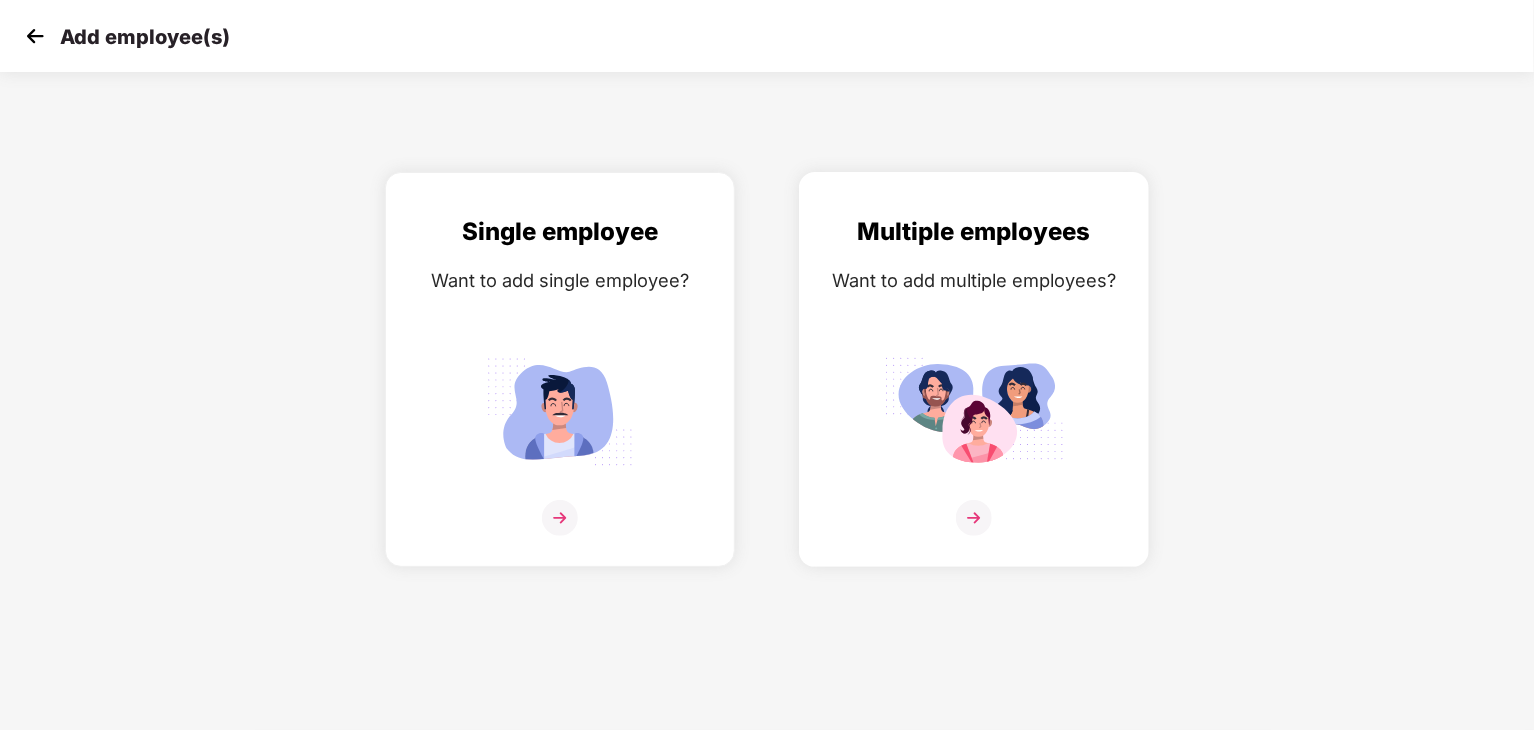 click at bounding box center (974, 411) 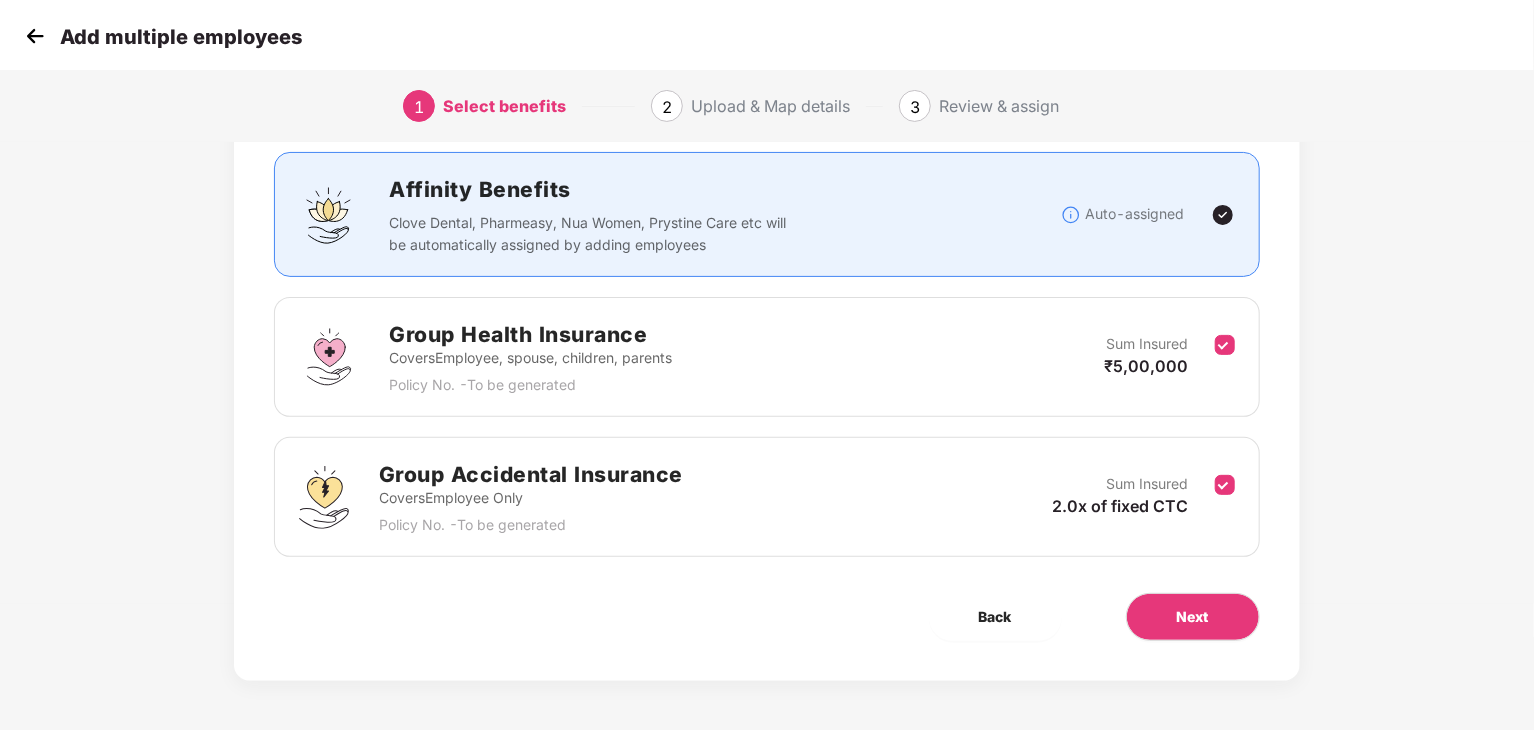 scroll, scrollTop: 126, scrollLeft: 0, axis: vertical 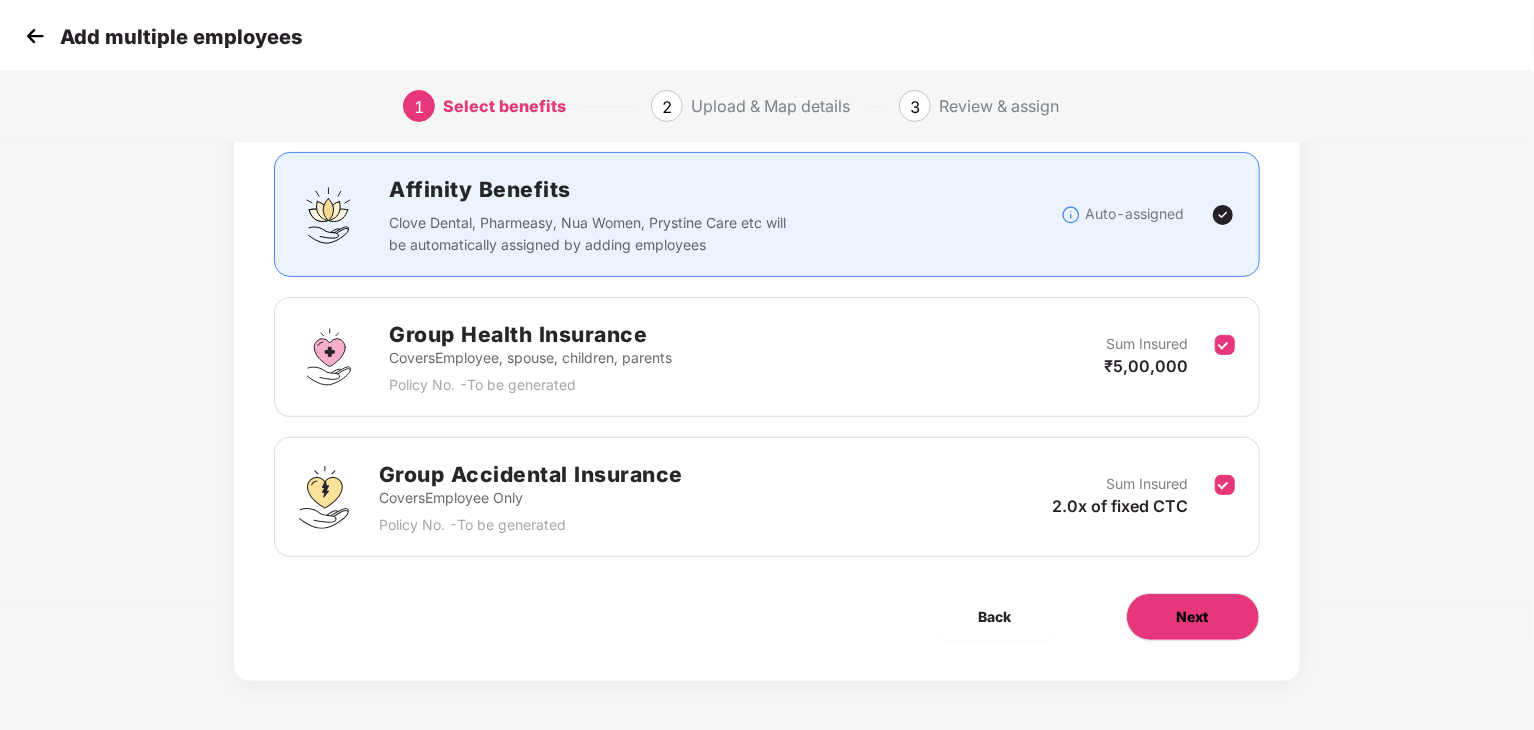 click on "Next" at bounding box center [1193, 617] 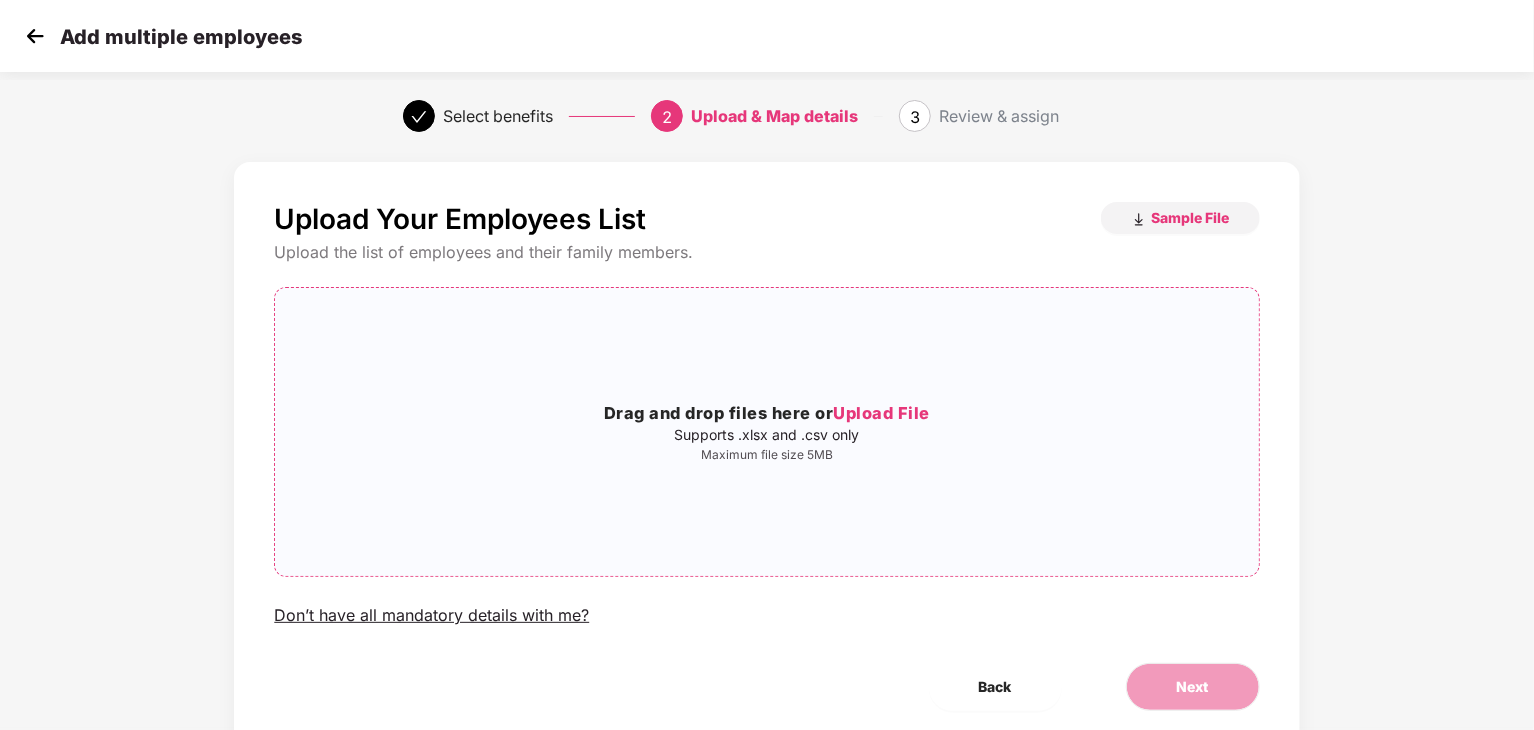 scroll, scrollTop: 0, scrollLeft: 0, axis: both 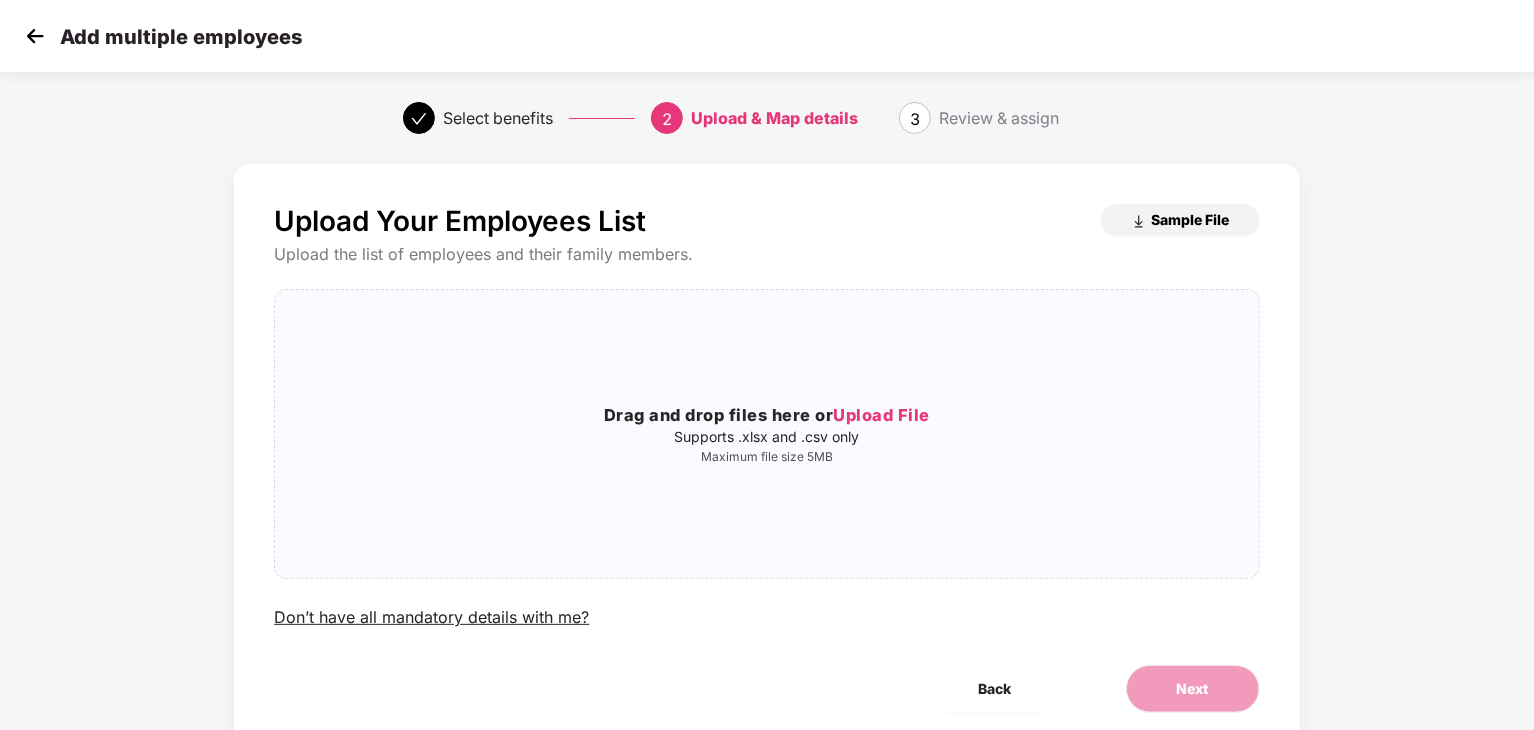 click on "Sample File" at bounding box center (1191, 219) 